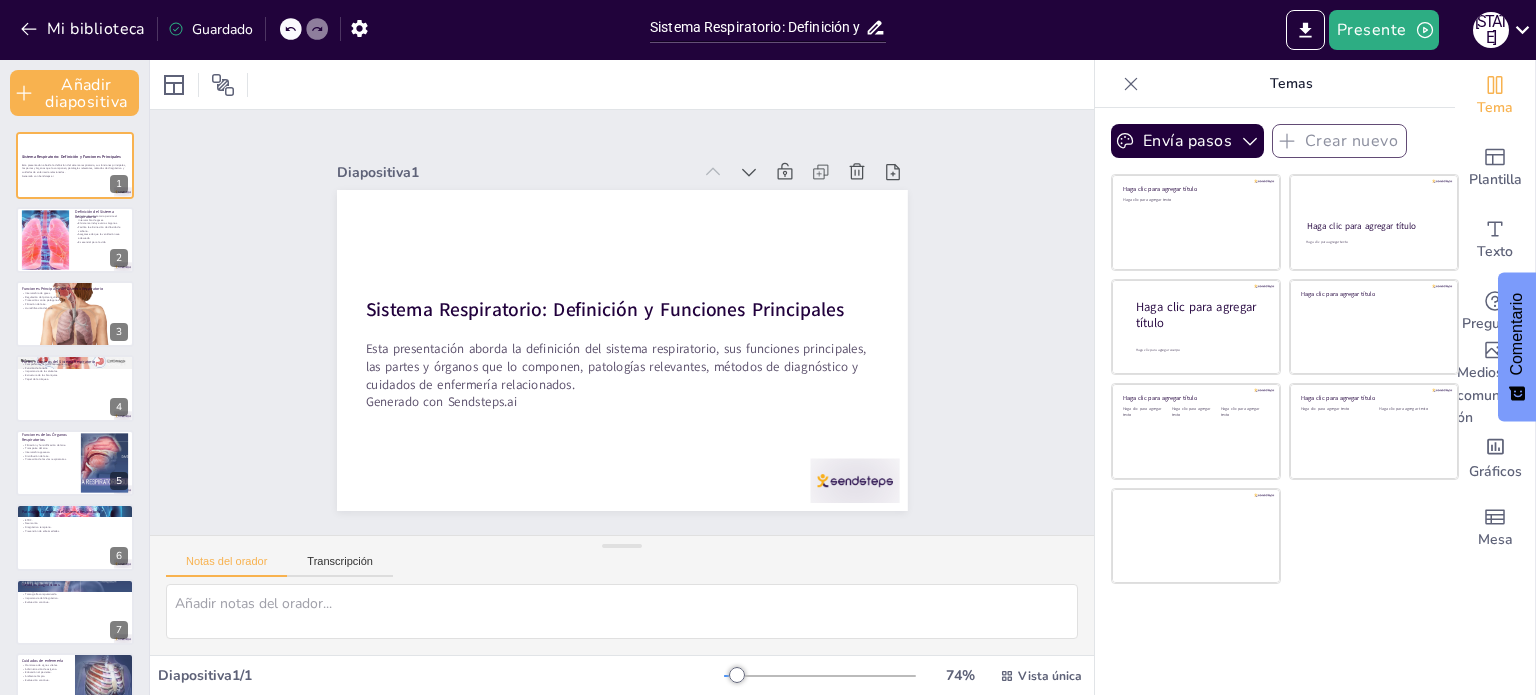 scroll, scrollTop: 0, scrollLeft: 0, axis: both 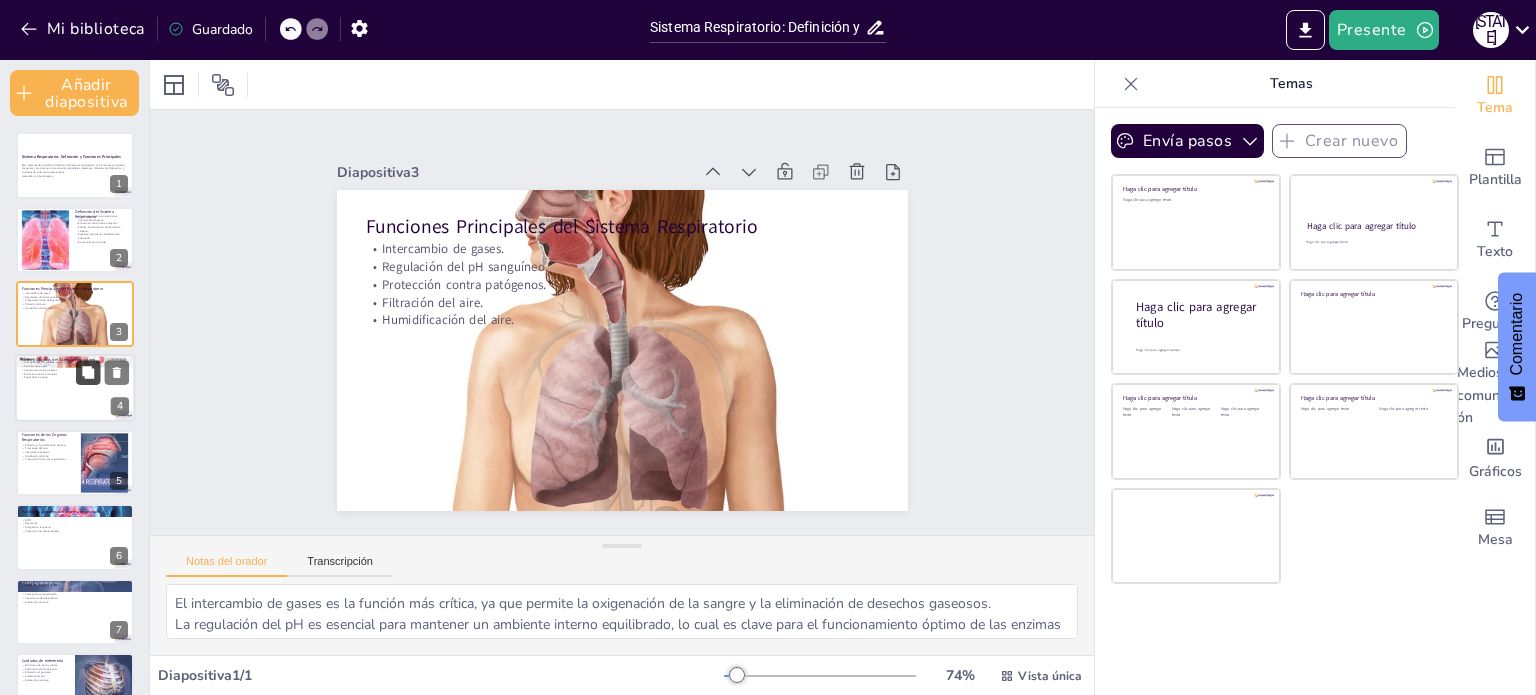checkbox on "true" 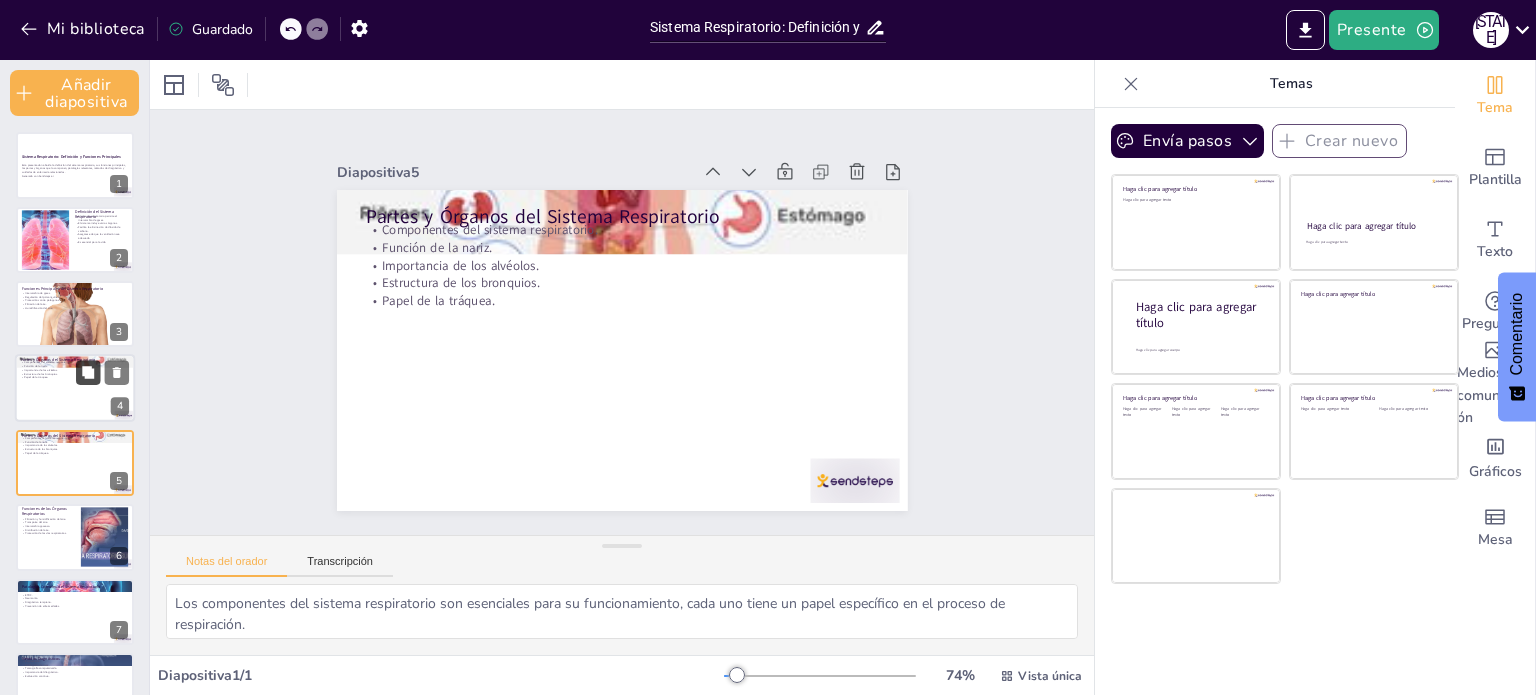 checkbox on "true" 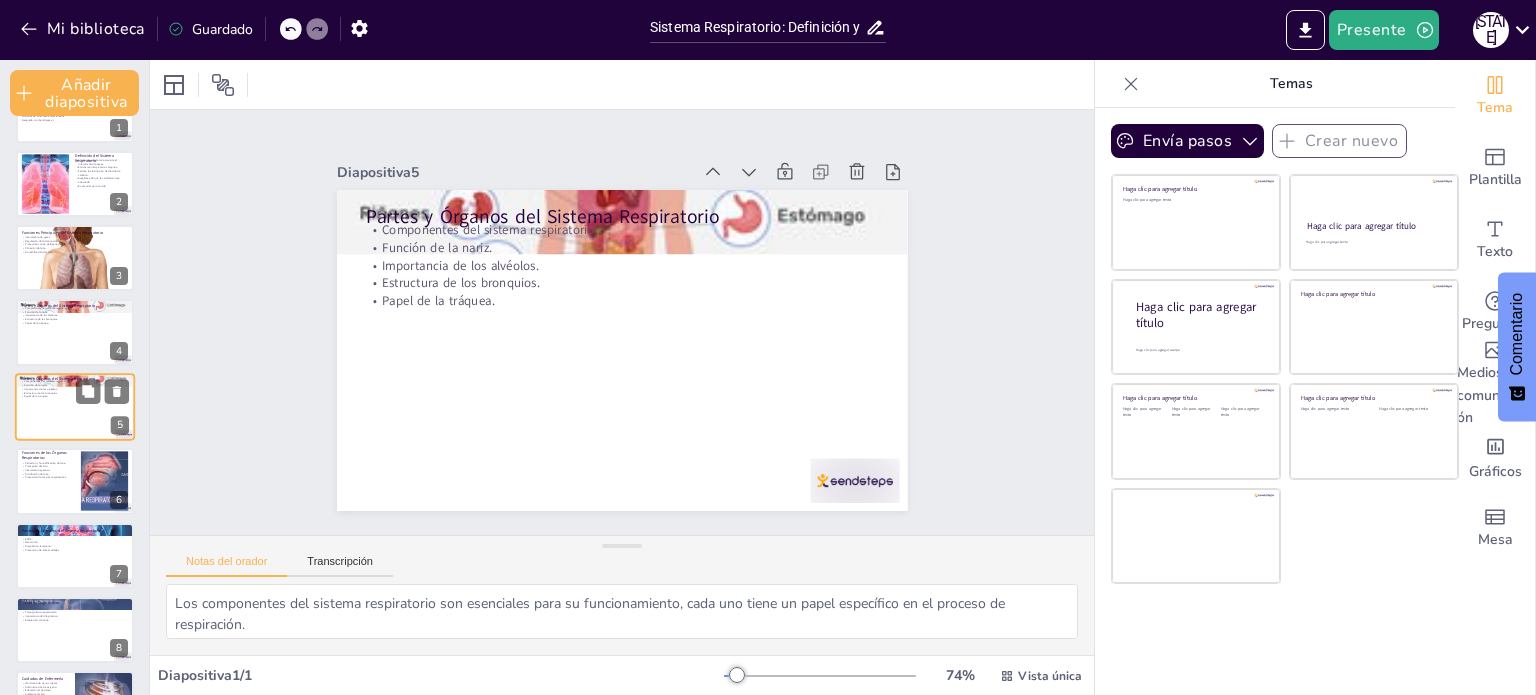 checkbox on "true" 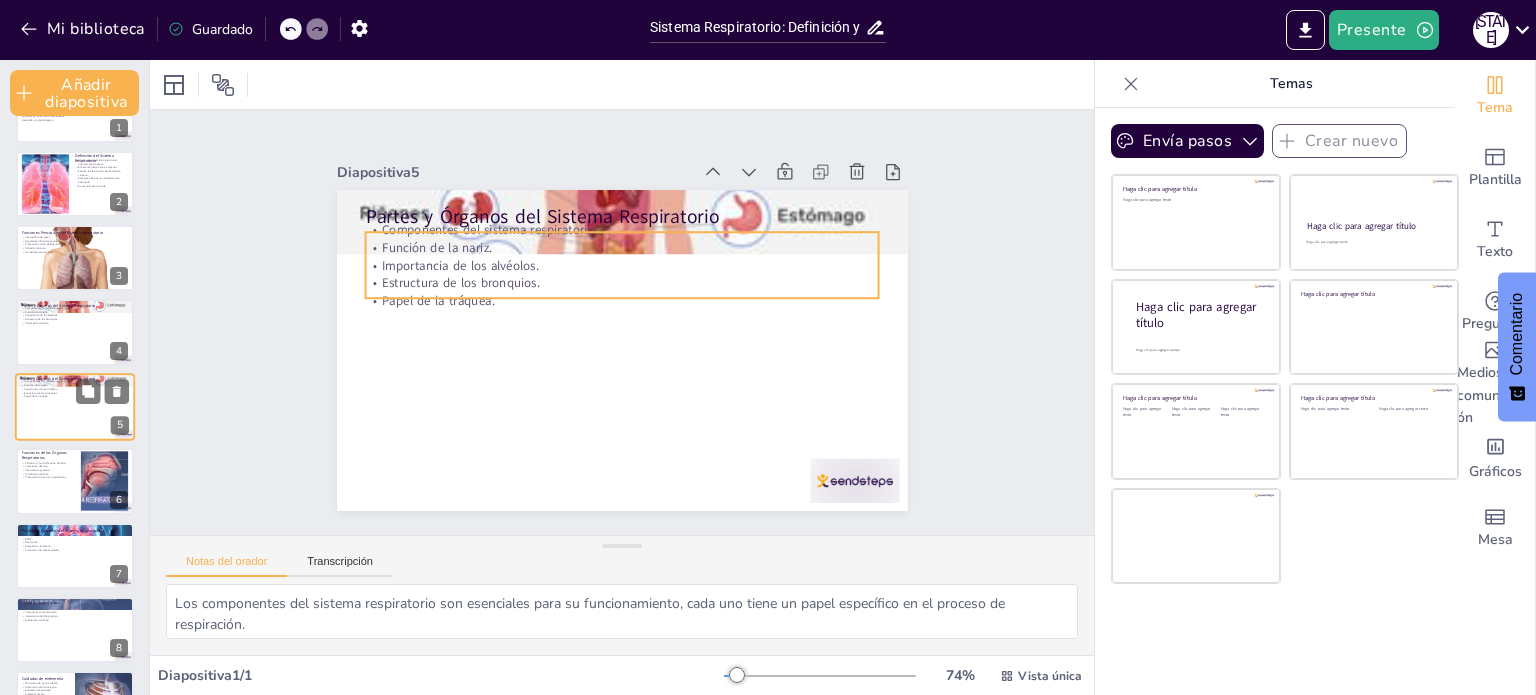 checkbox on "true" 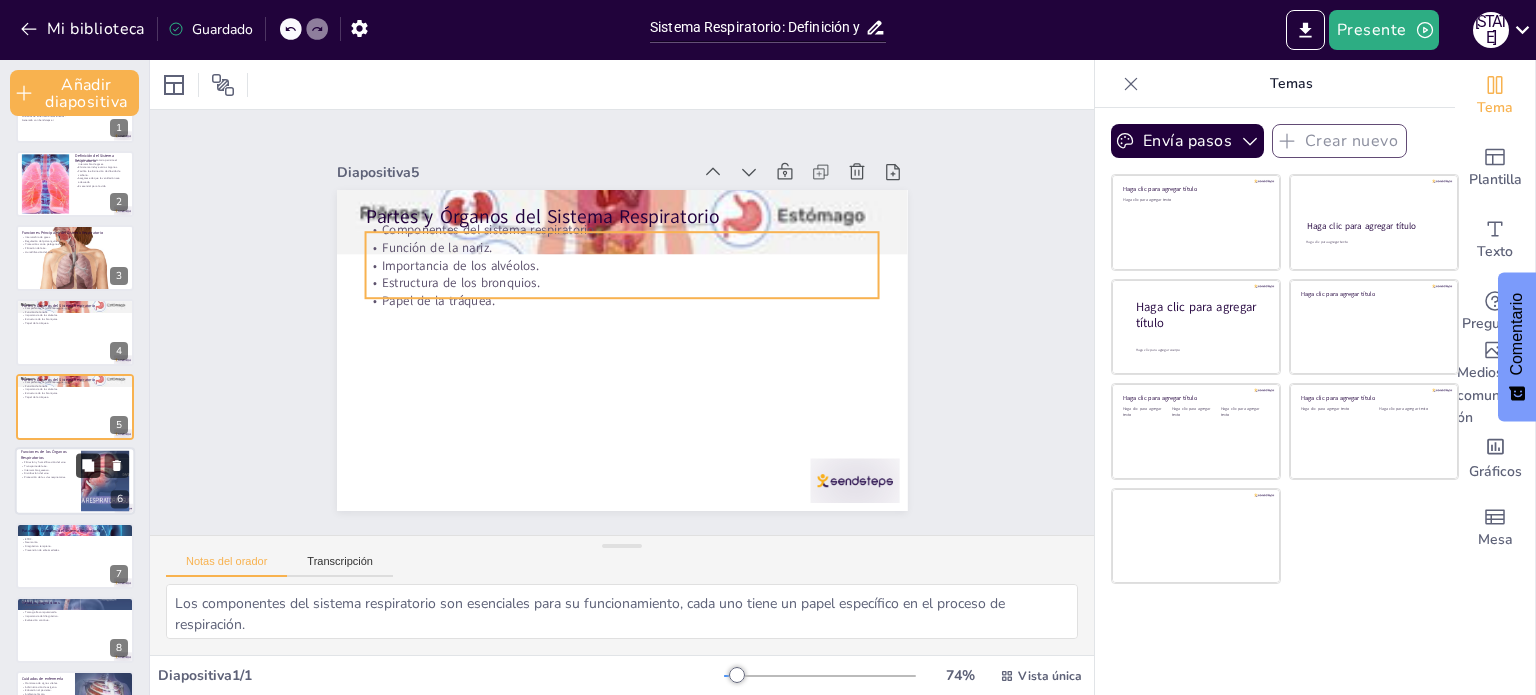 checkbox on "true" 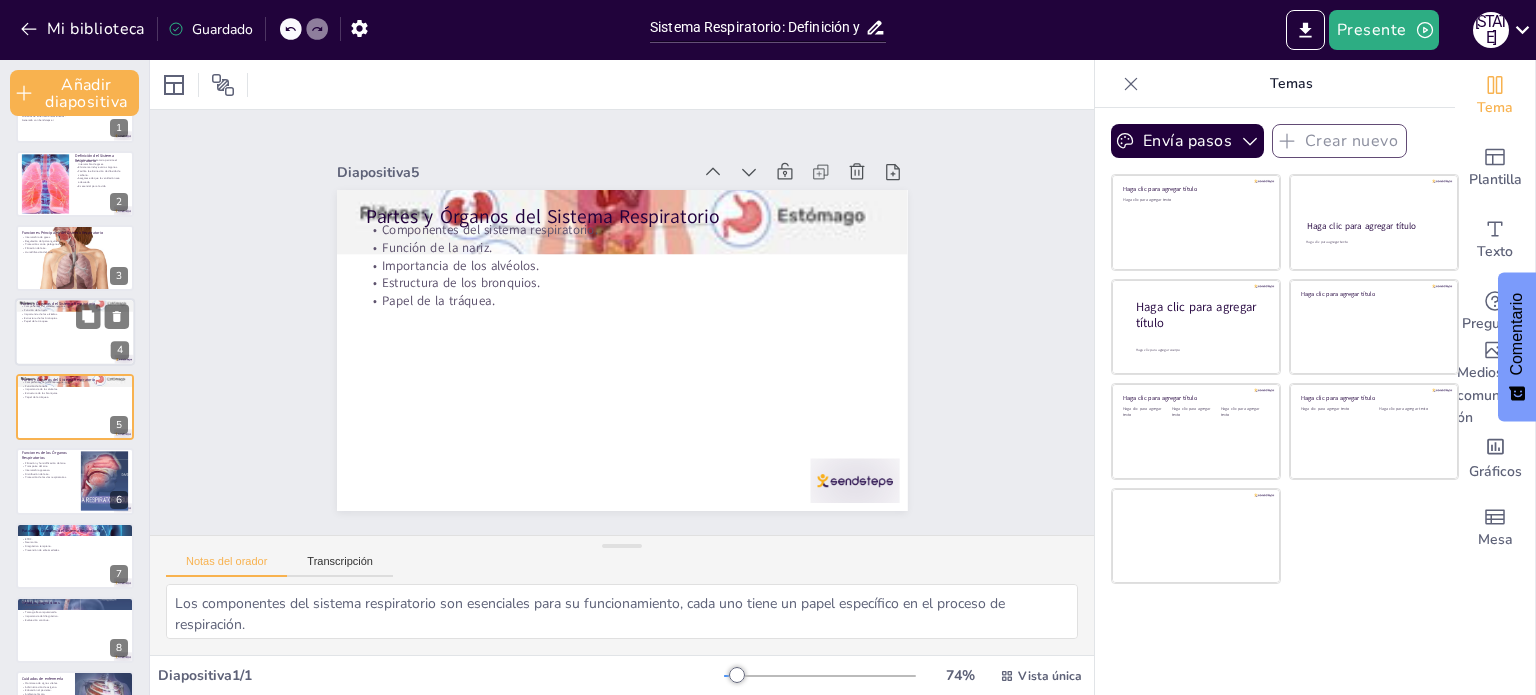 checkbox on "true" 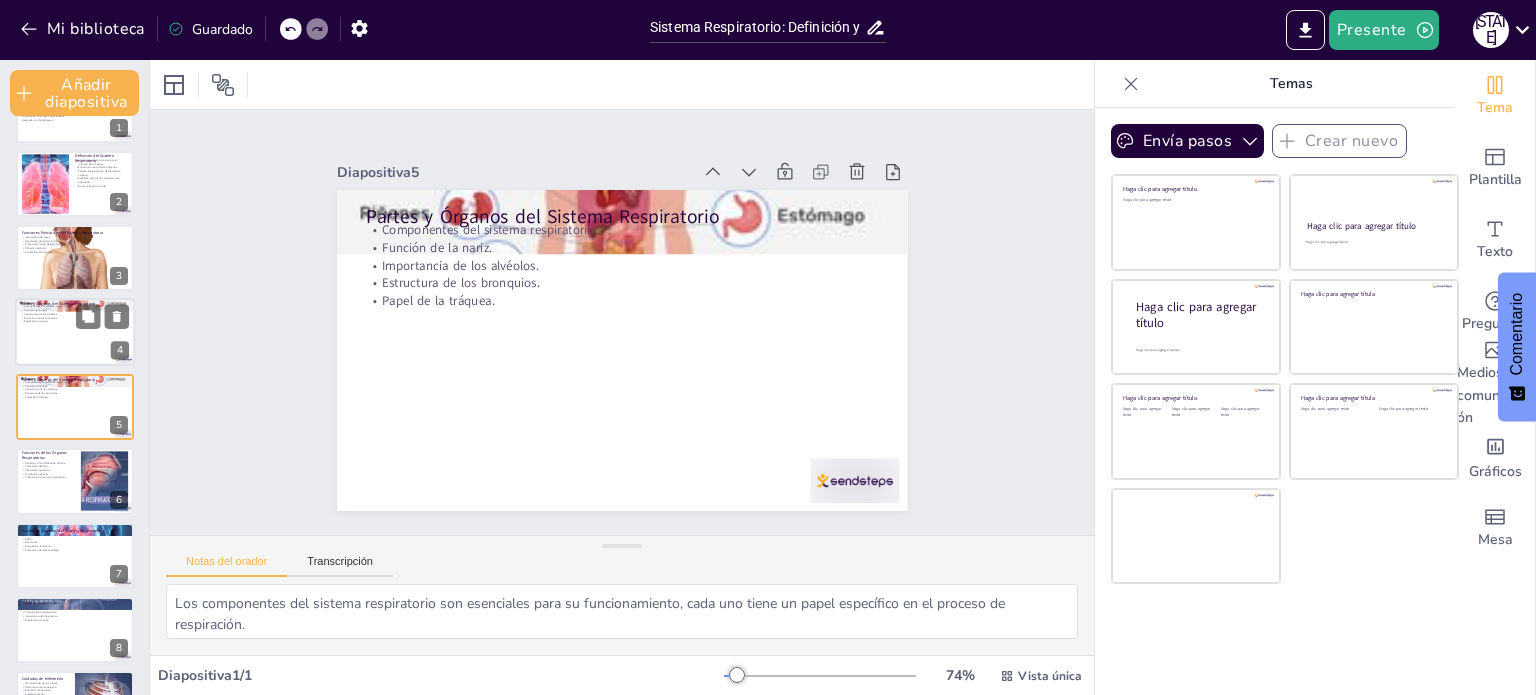 checkbox on "true" 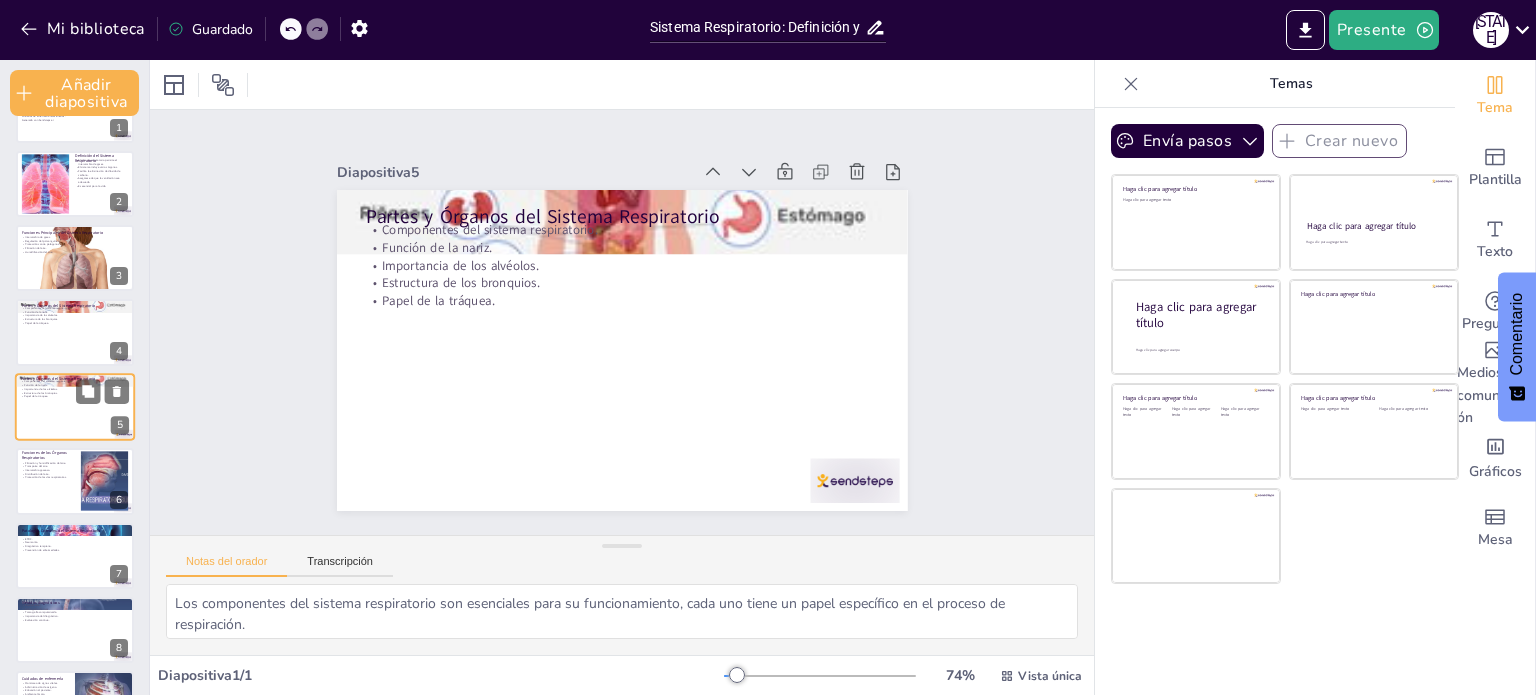 checkbox on "true" 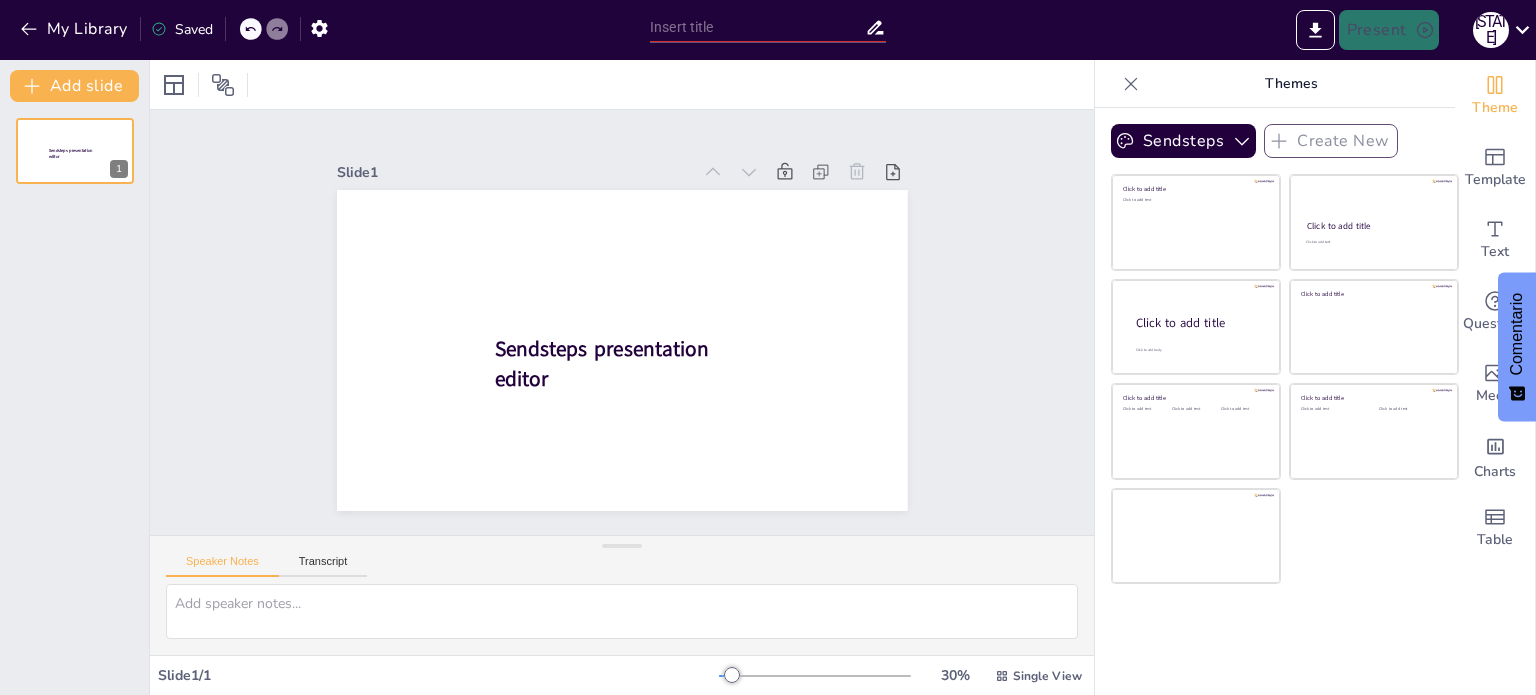 click on "Sendsteps presentation editor 1" at bounding box center [74, 398] 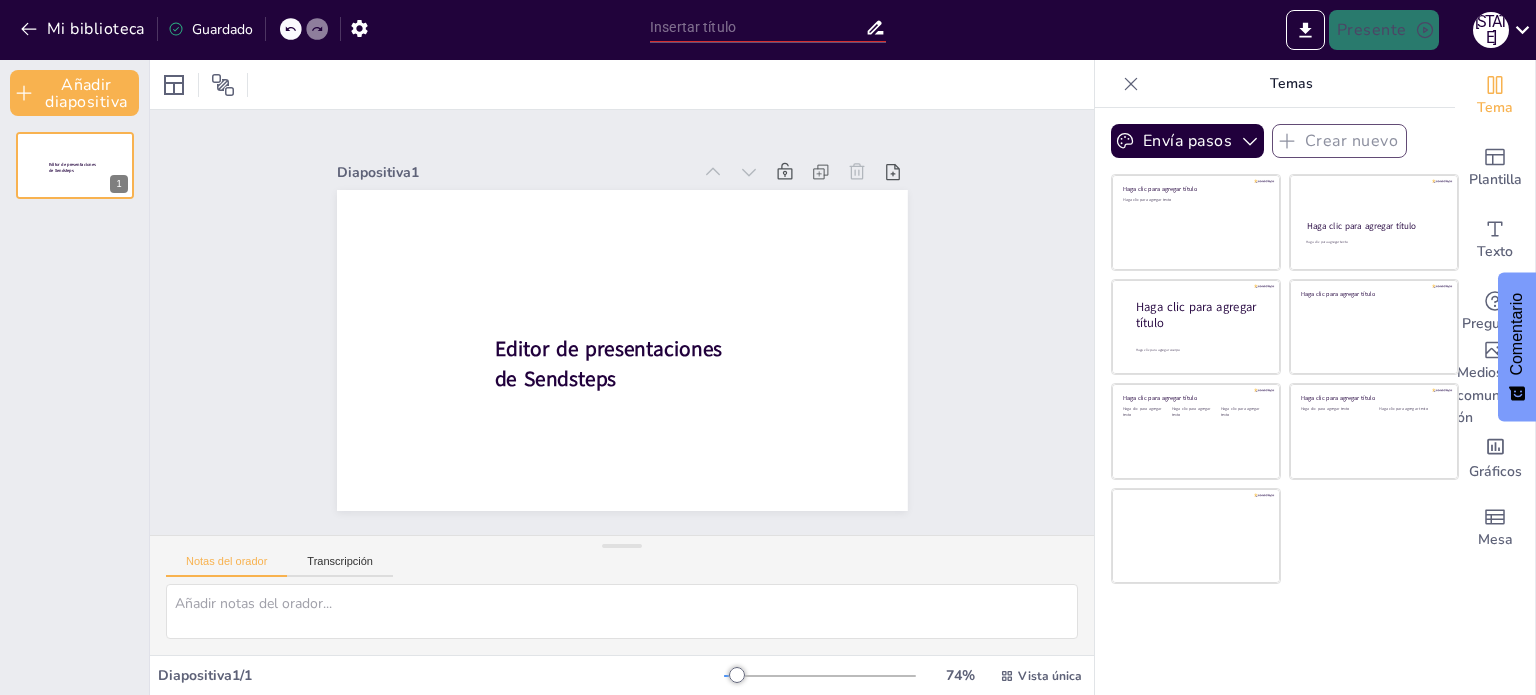 type on "Sistema Respiratorio: Definición y Funciones Principales" 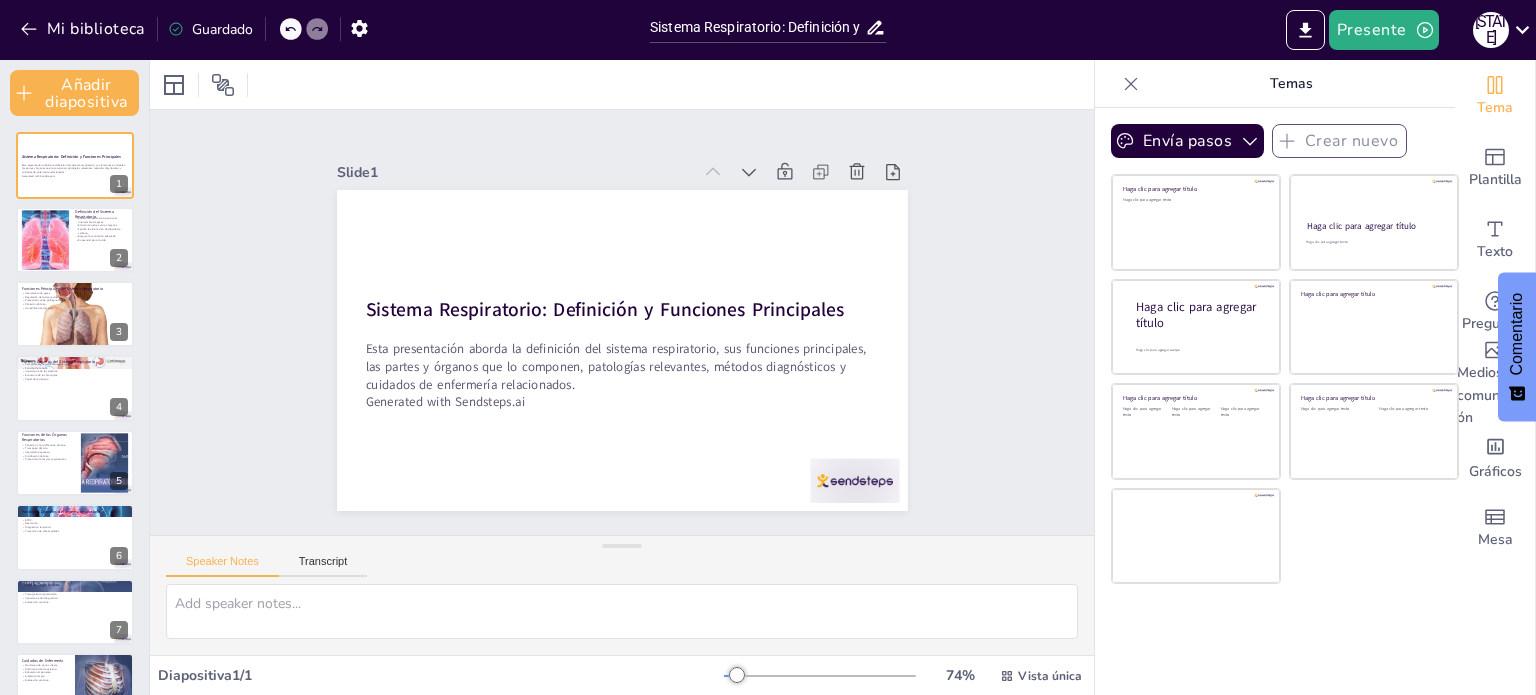 checkbox on "true" 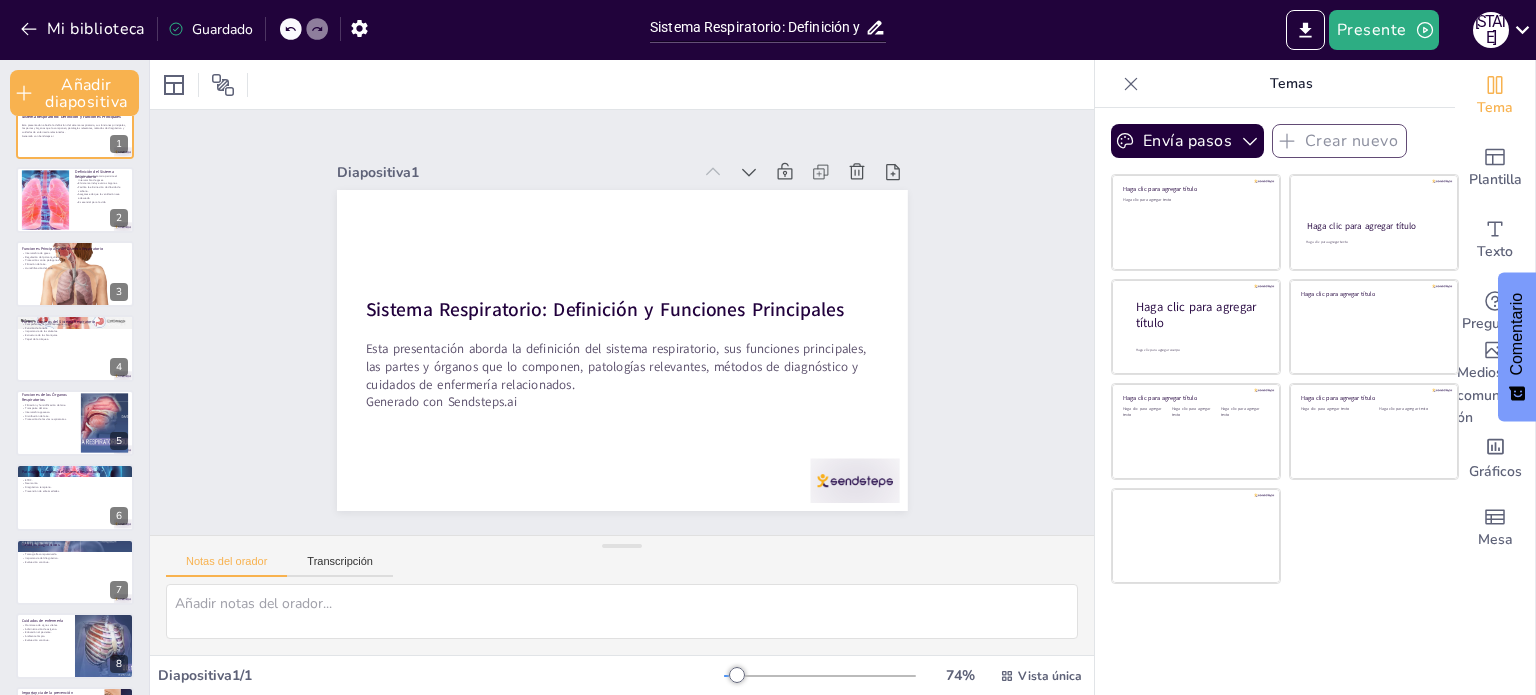 checkbox on "true" 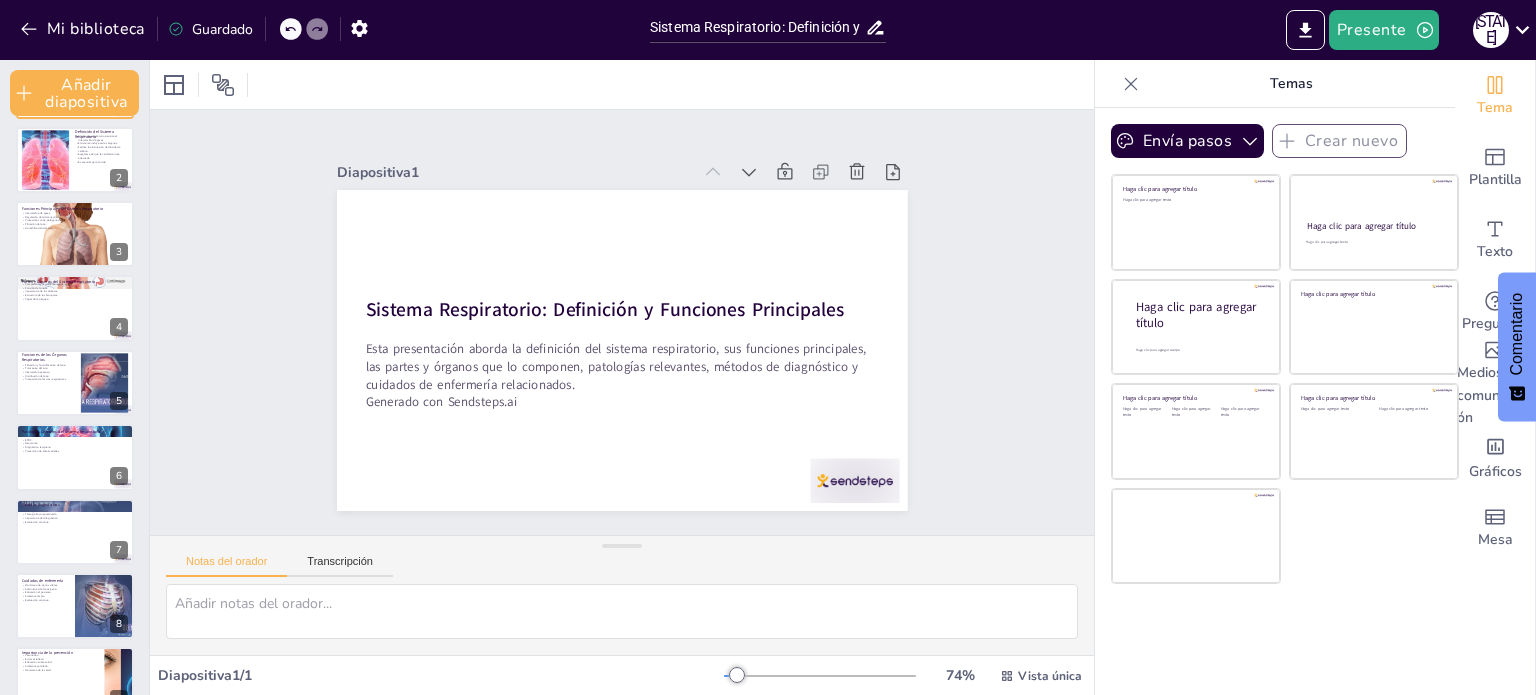 checkbox on "true" 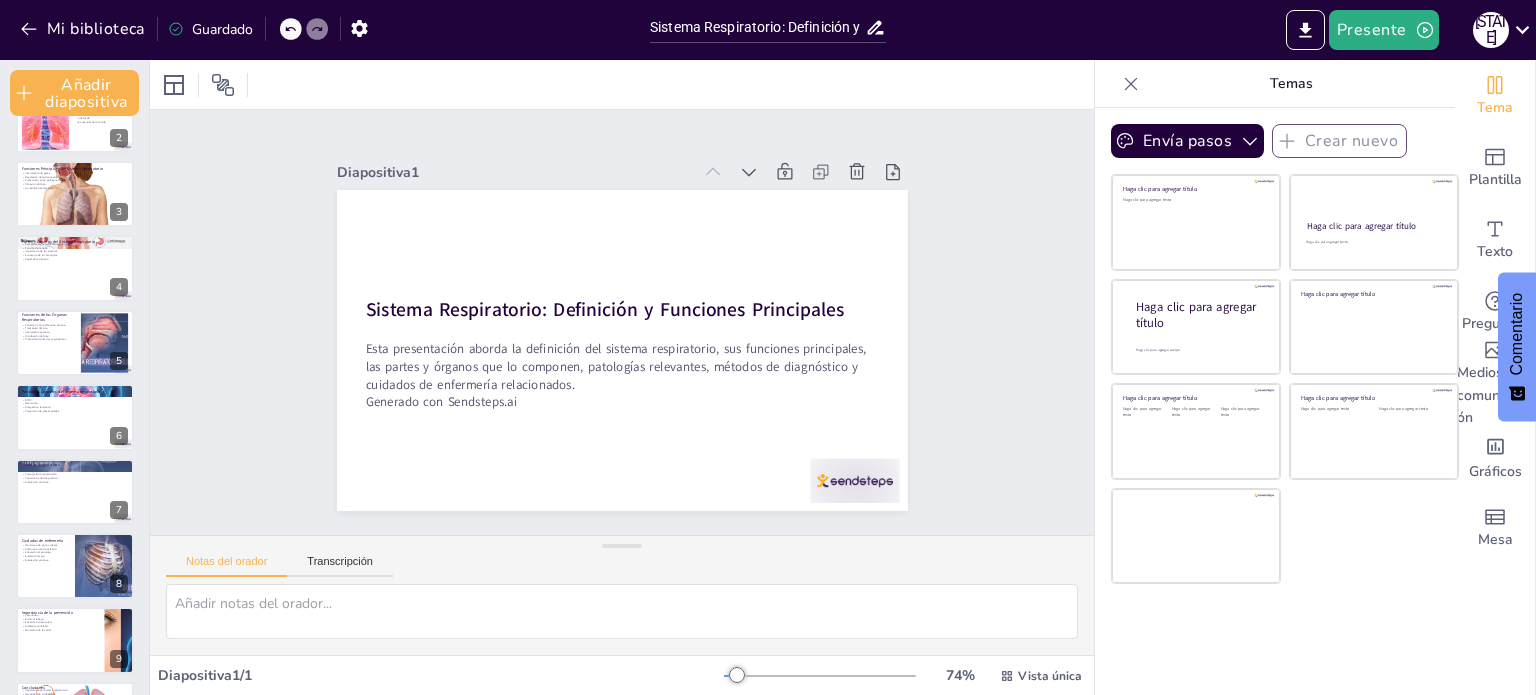 checkbox on "true" 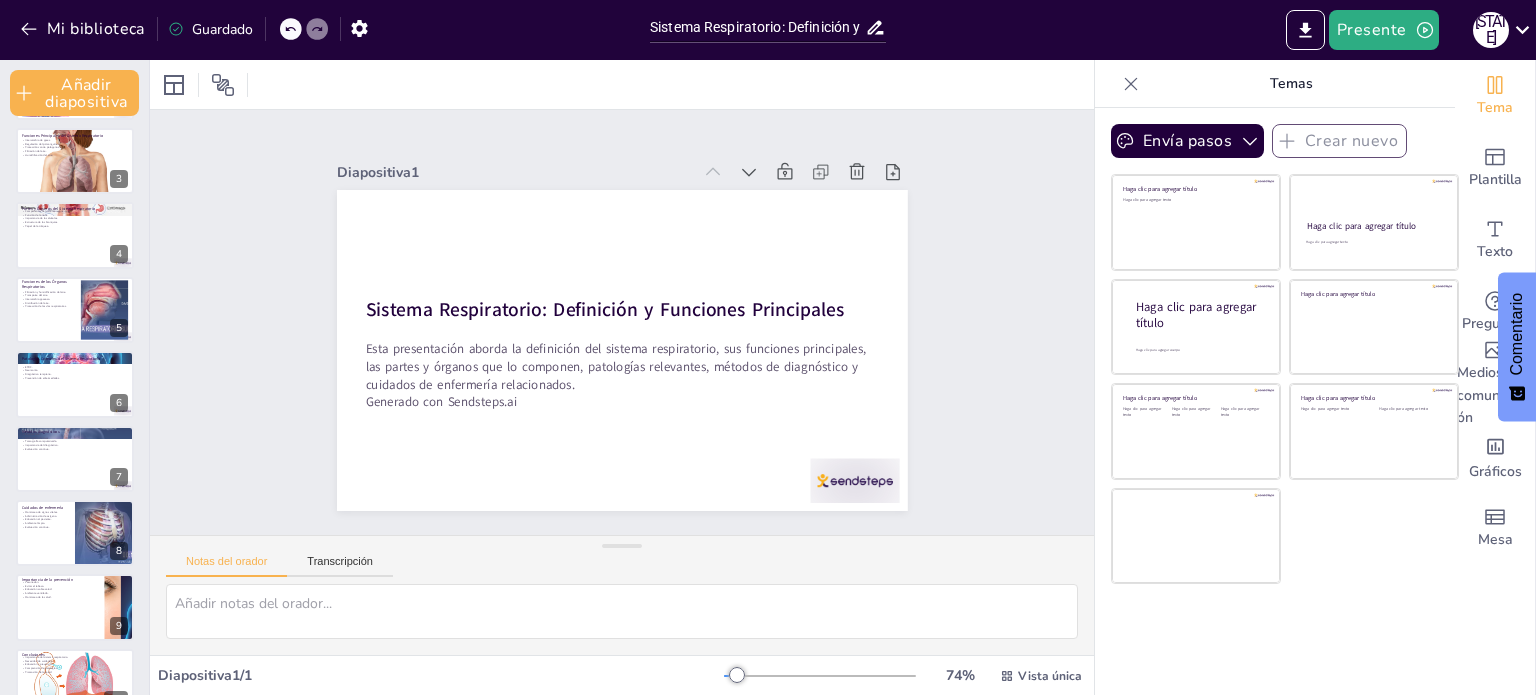 checkbox on "true" 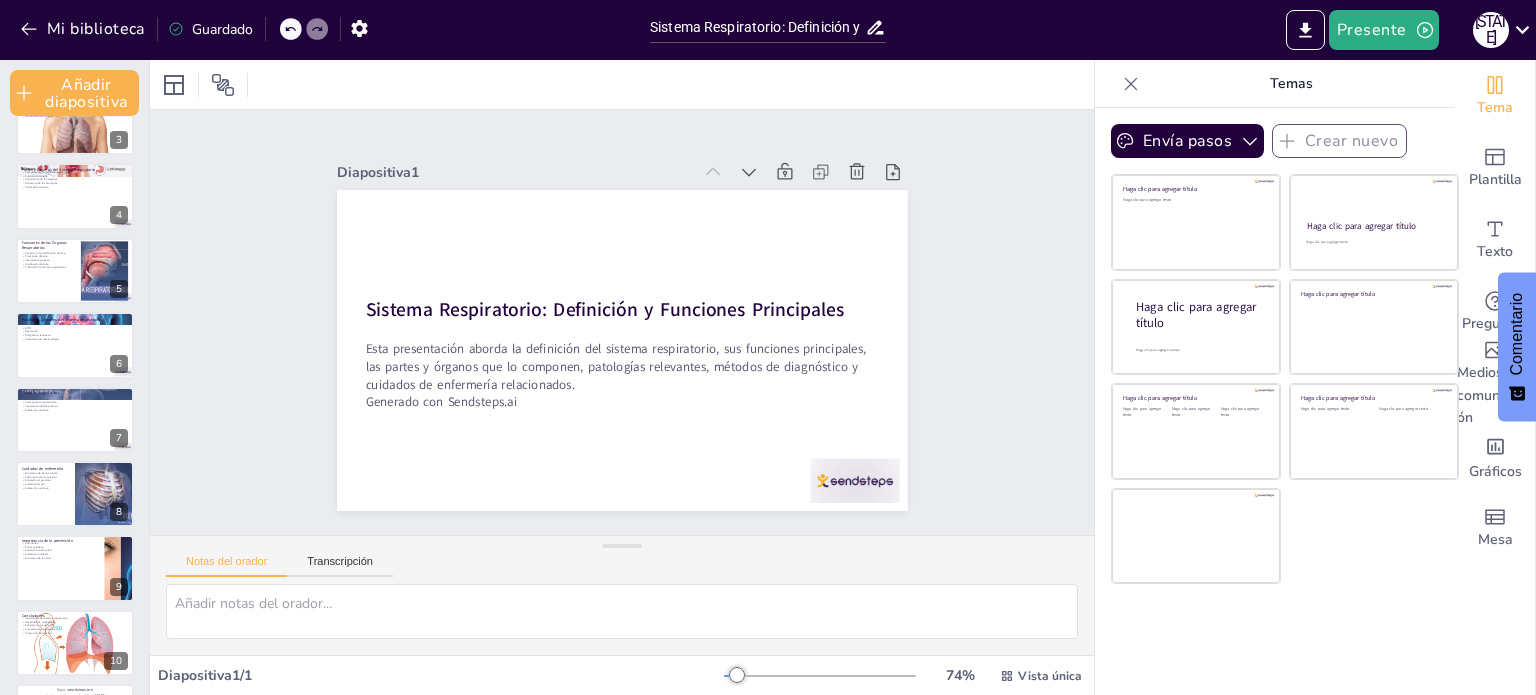 checkbox on "true" 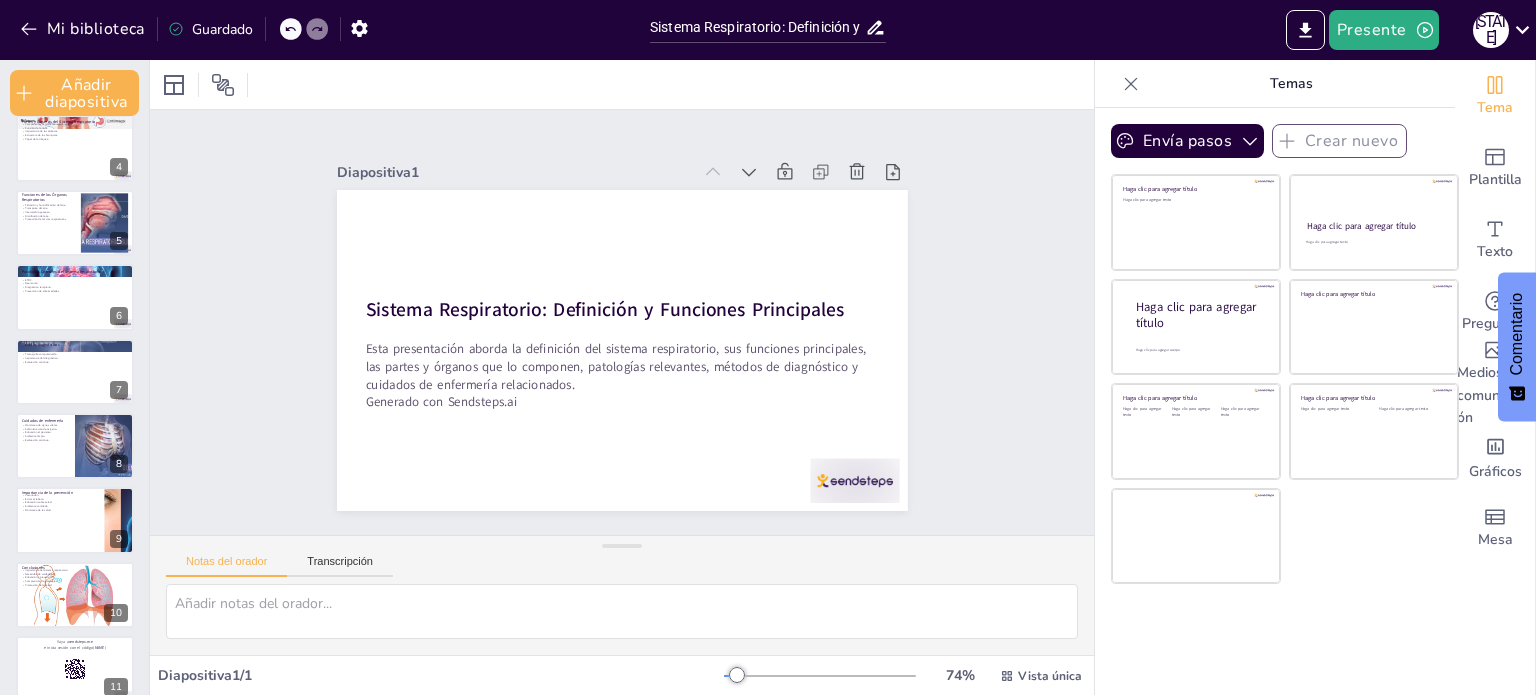 checkbox on "true" 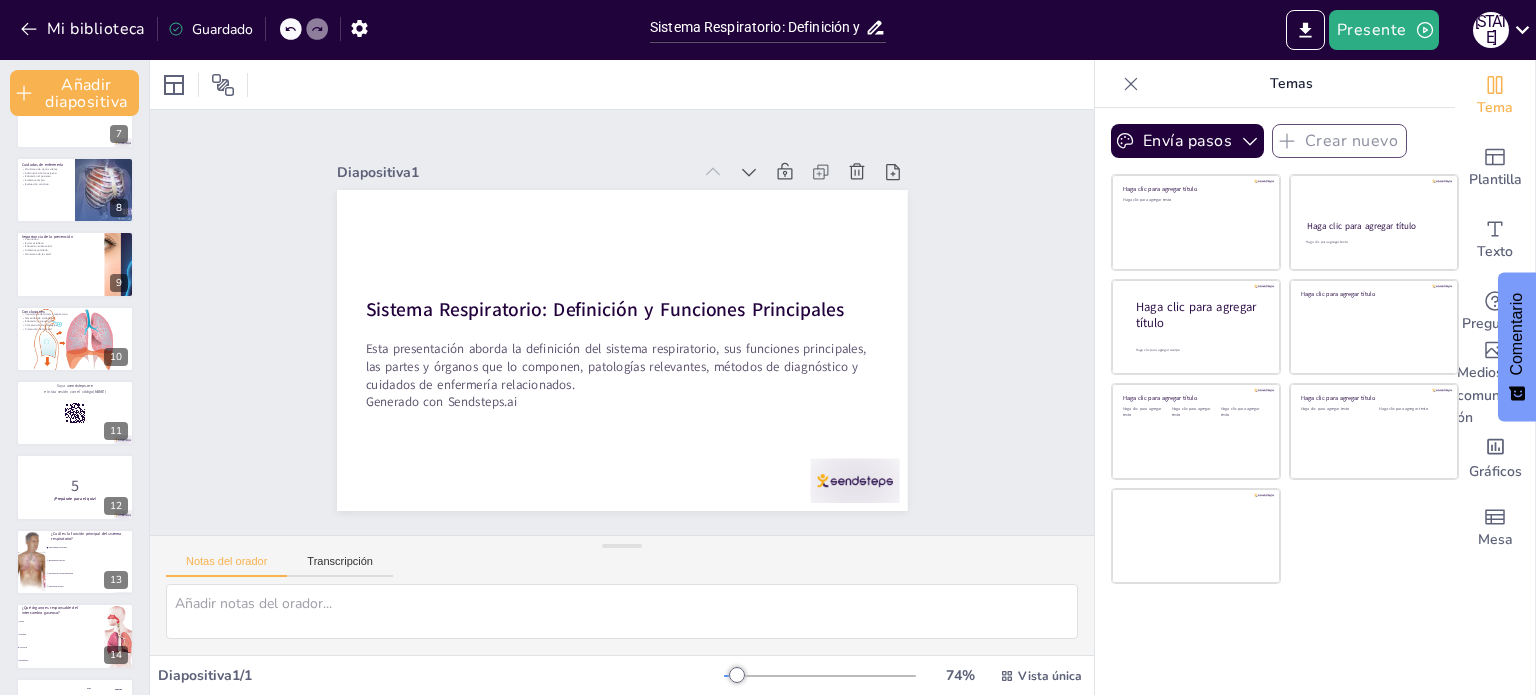 checkbox on "true" 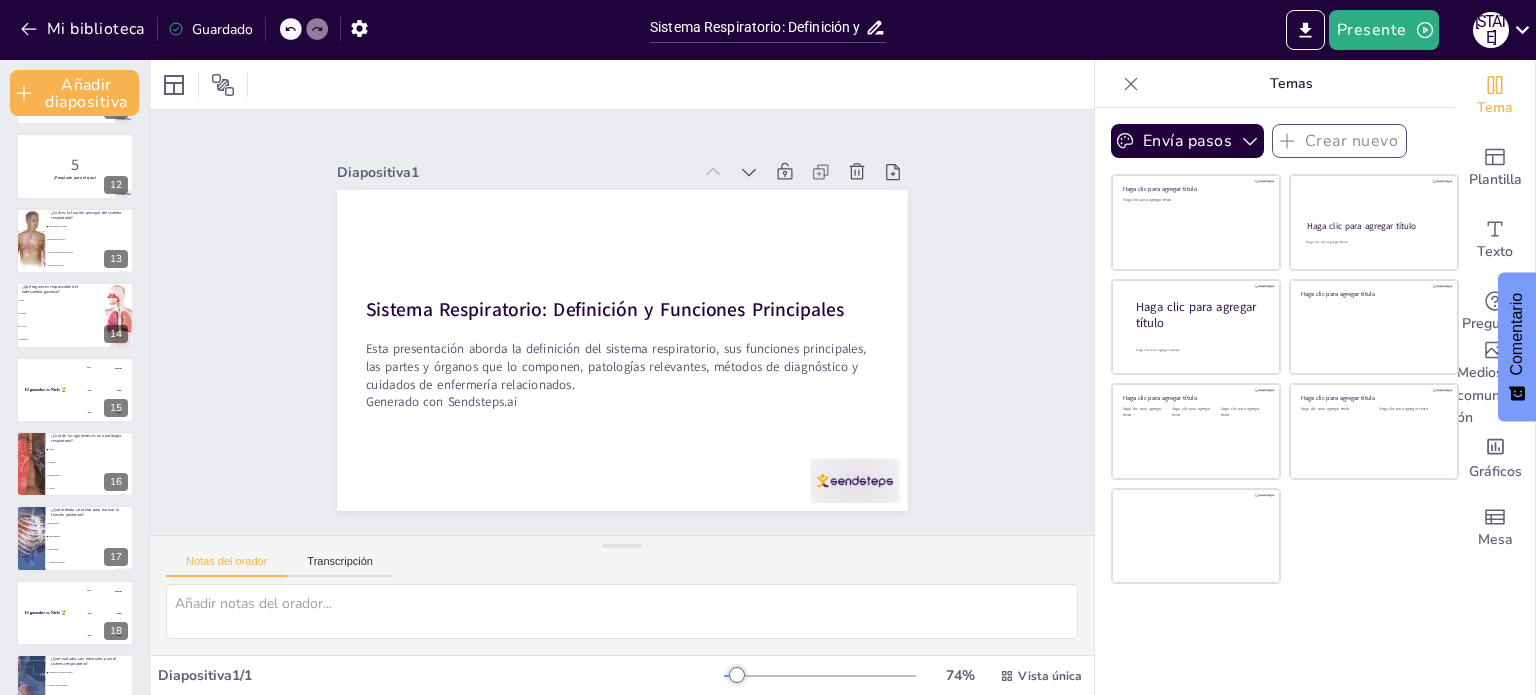 checkbox on "true" 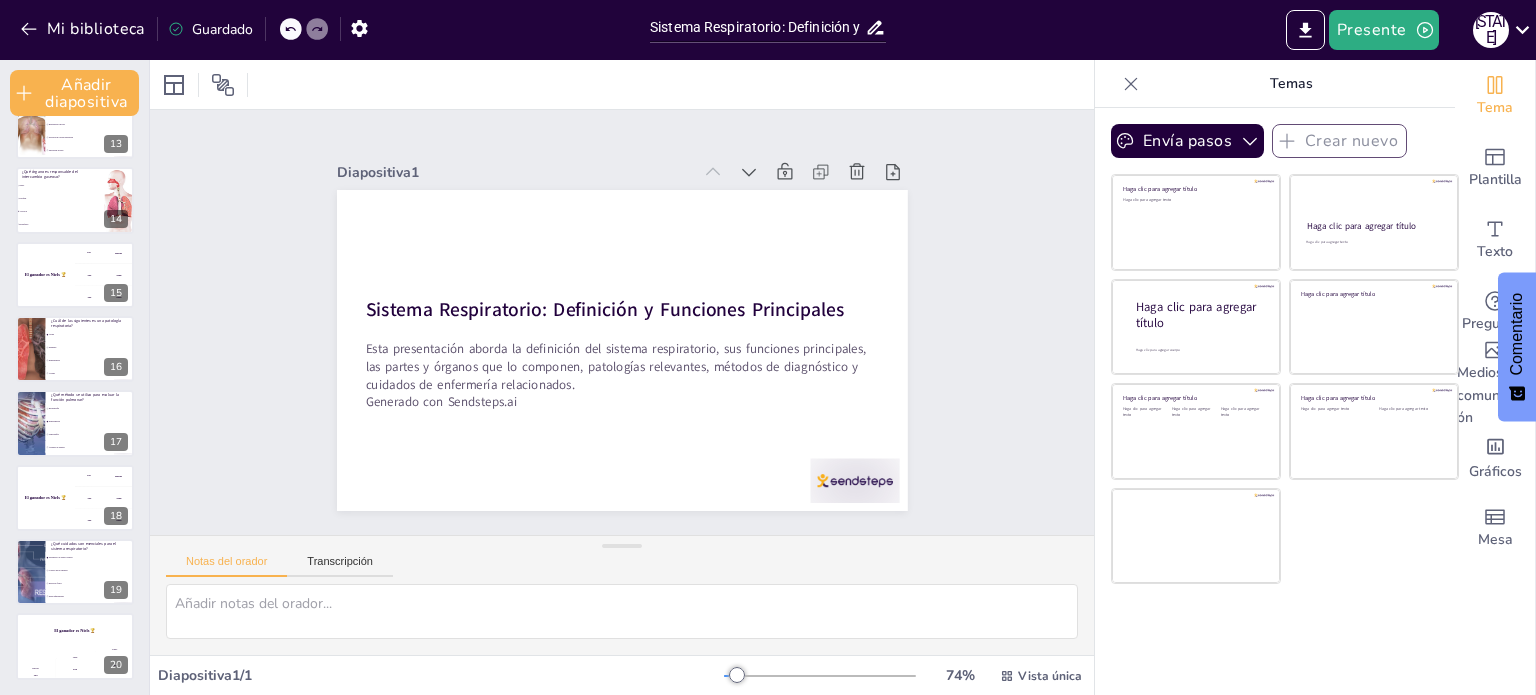 checkbox on "true" 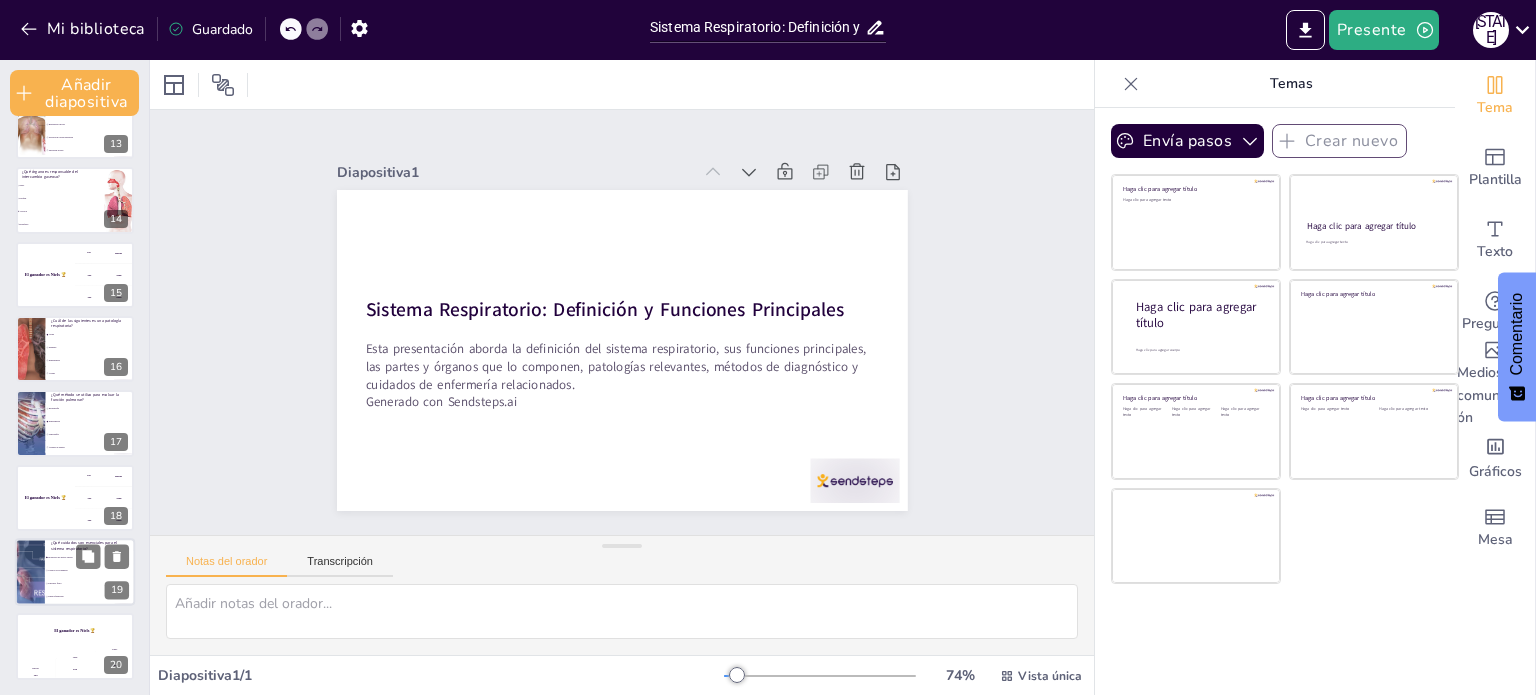 checkbox on "true" 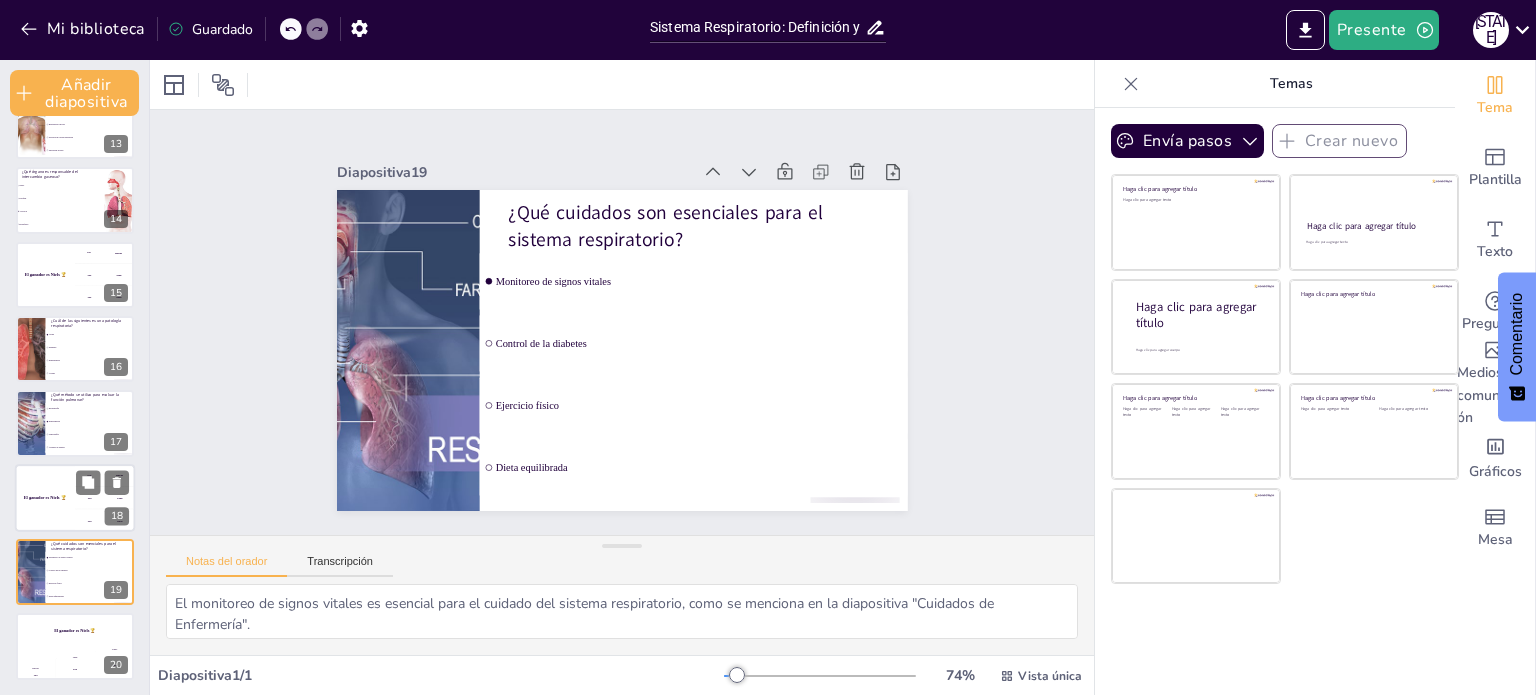 click on "El ganador es    Niels 🏆" at bounding box center (45, 498) 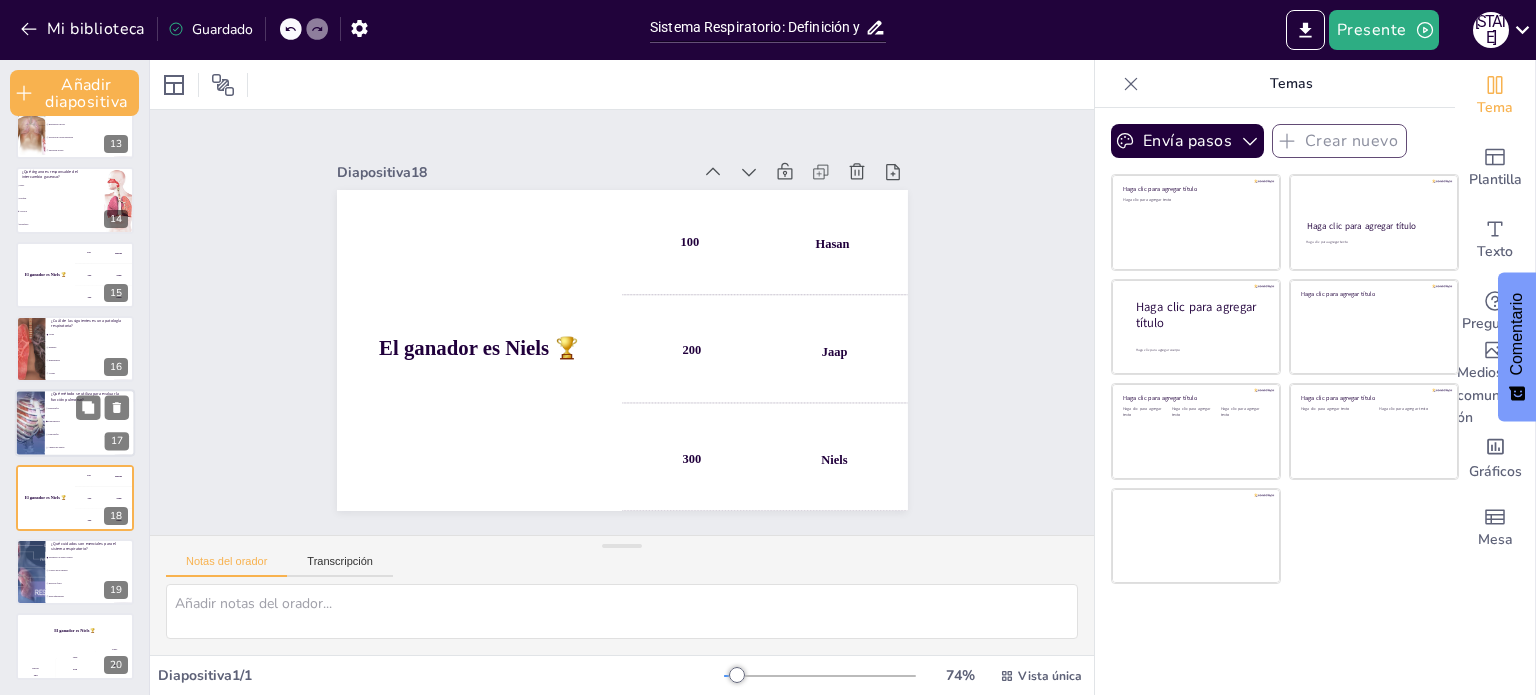 click on "Análisis de sangre" at bounding box center [90, 448] 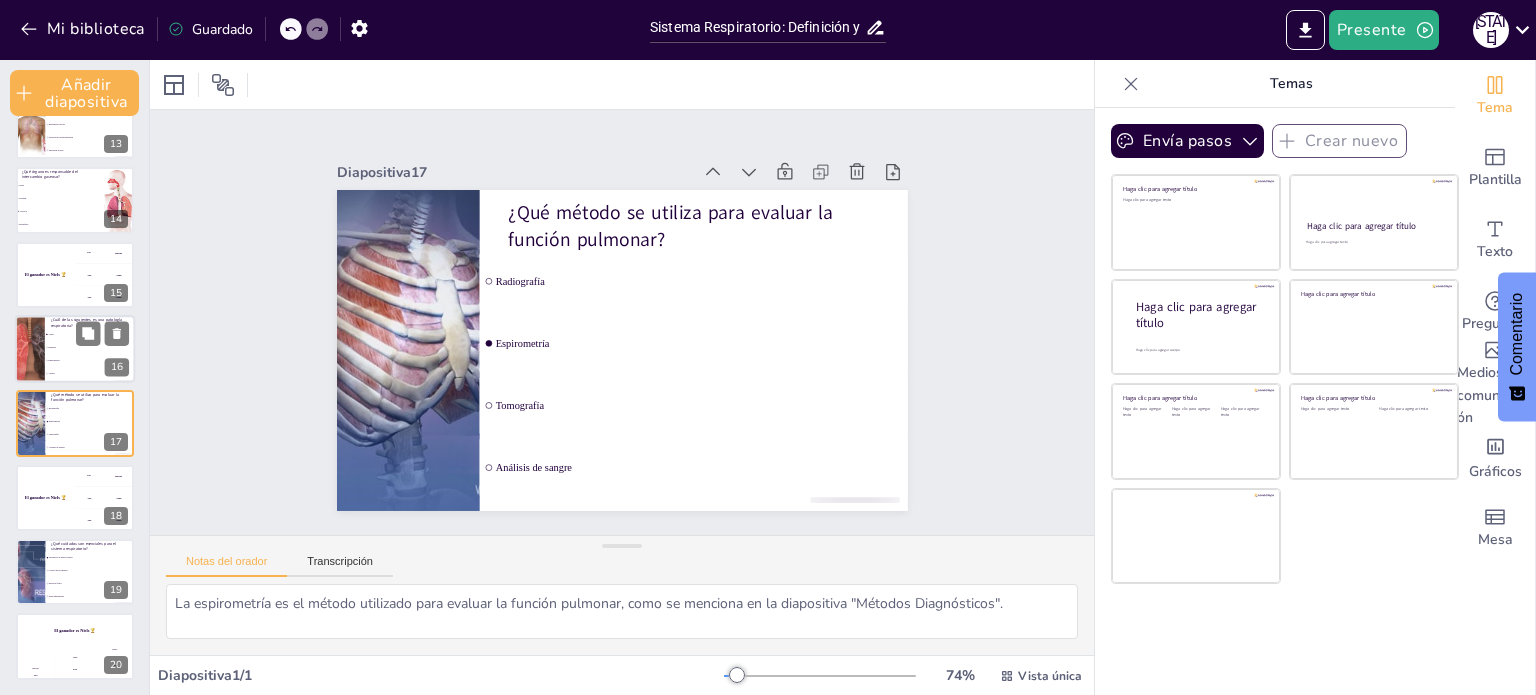 click on "Diabetes" at bounding box center [90, 347] 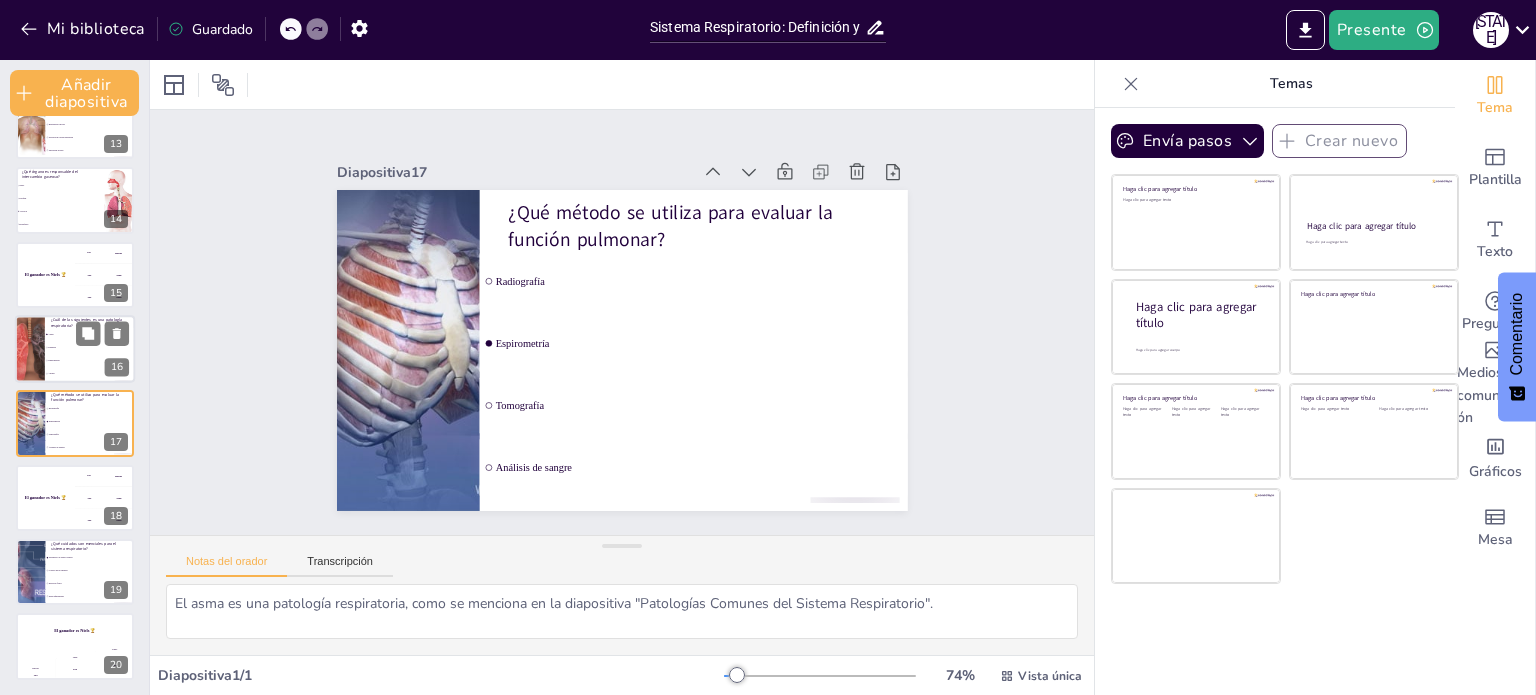 scroll, scrollTop: 875, scrollLeft: 0, axis: vertical 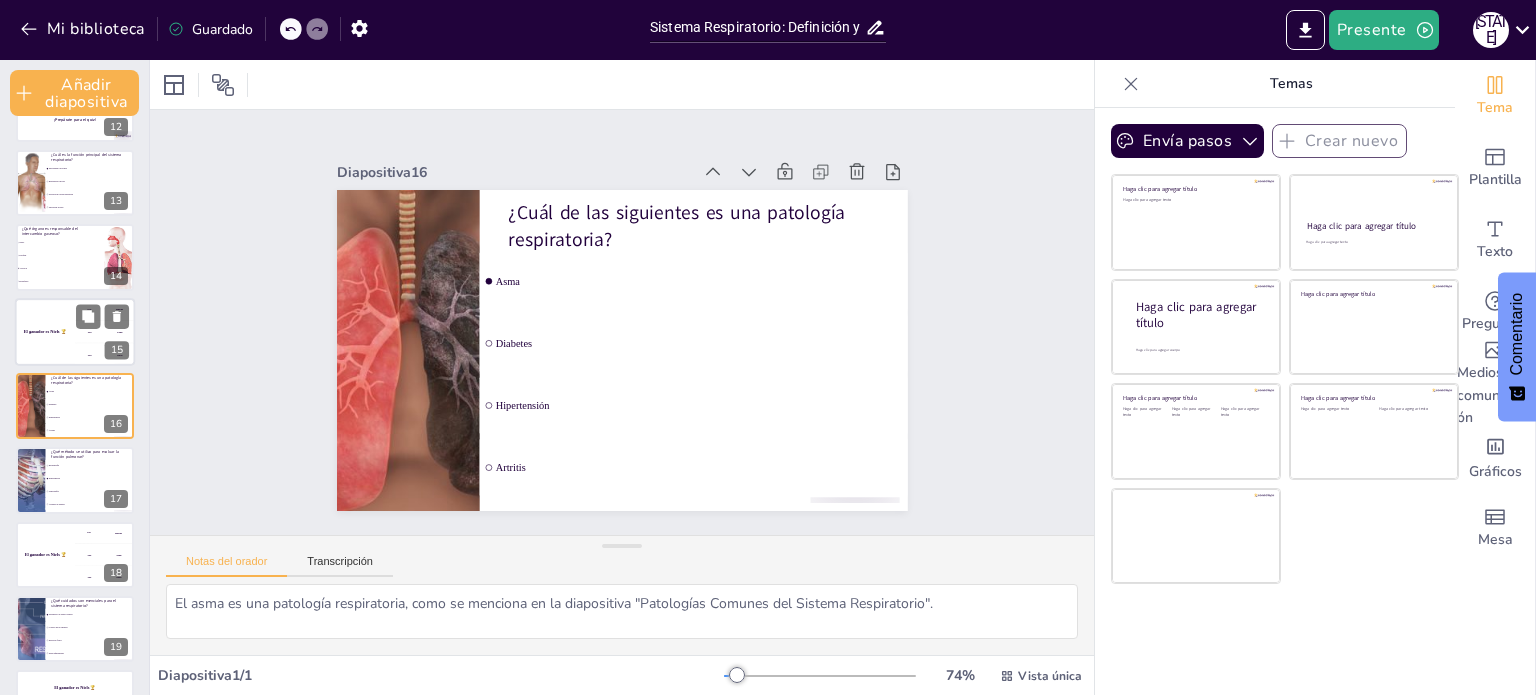 click on "El ganador es    Niels 🏆" at bounding box center [45, 332] 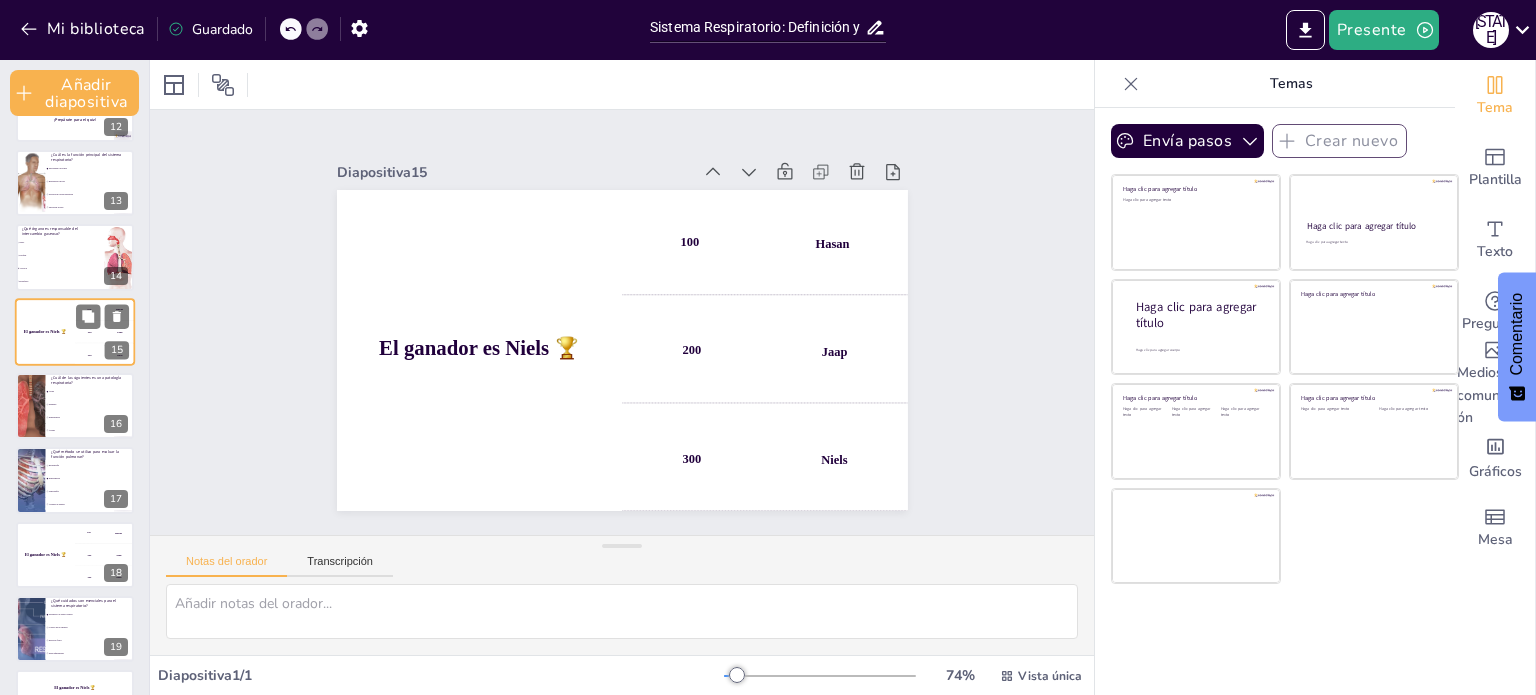 scroll, scrollTop: 800, scrollLeft: 0, axis: vertical 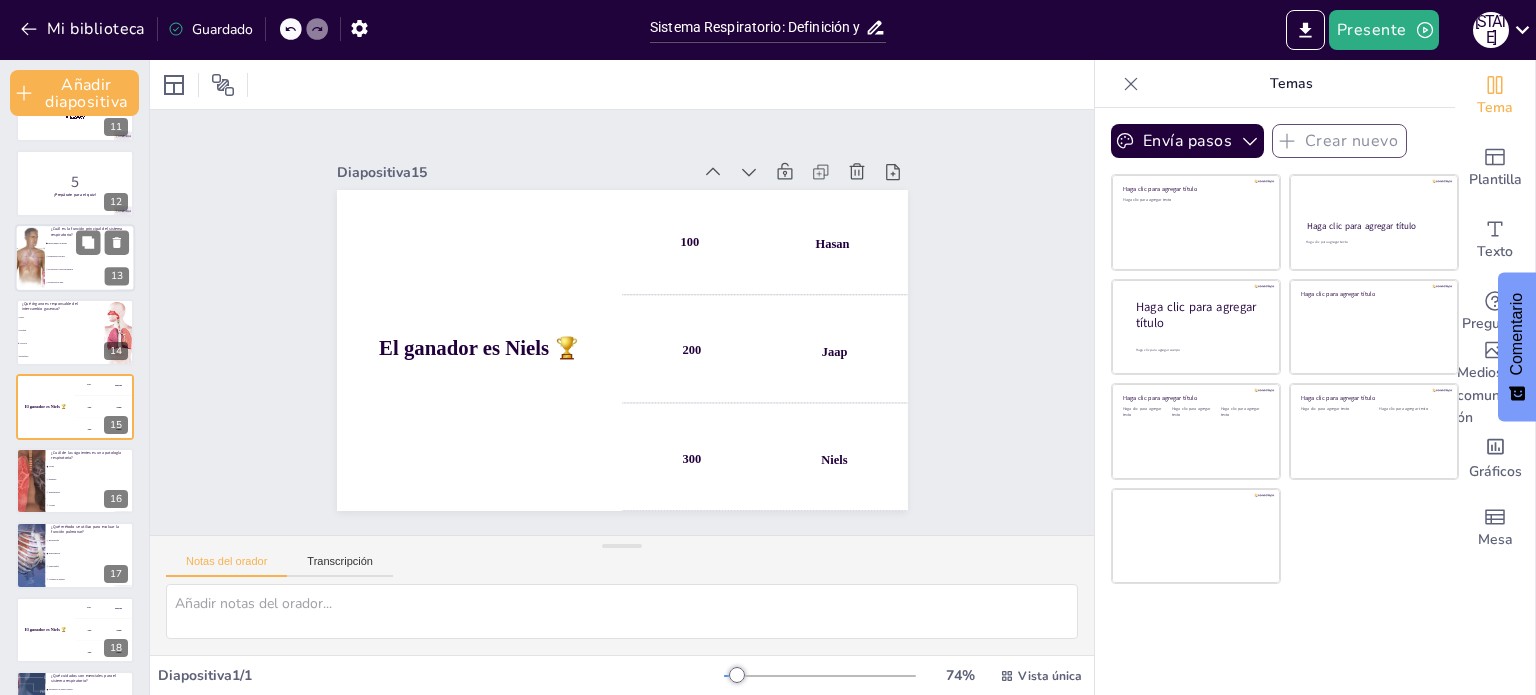 click on "Intercambio de gases" at bounding box center (90, 243) 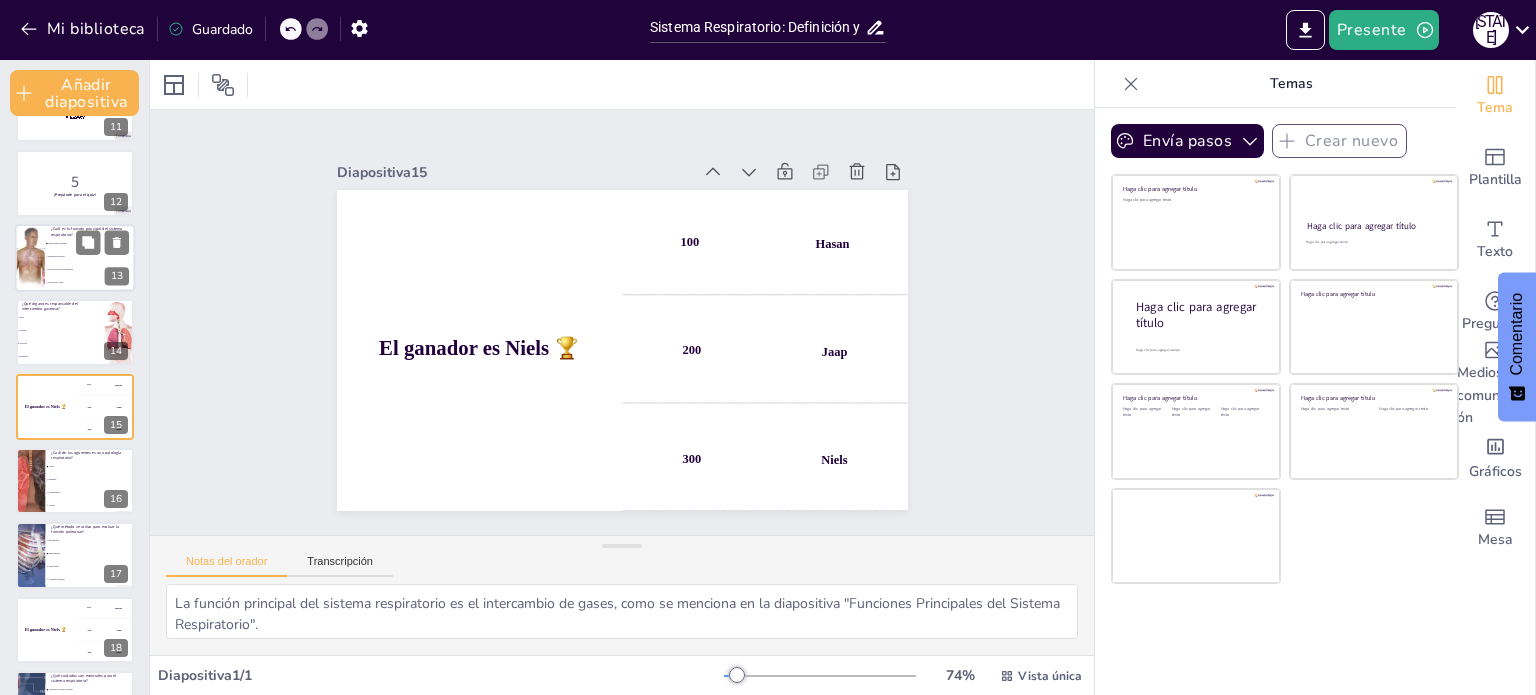 scroll, scrollTop: 652, scrollLeft: 0, axis: vertical 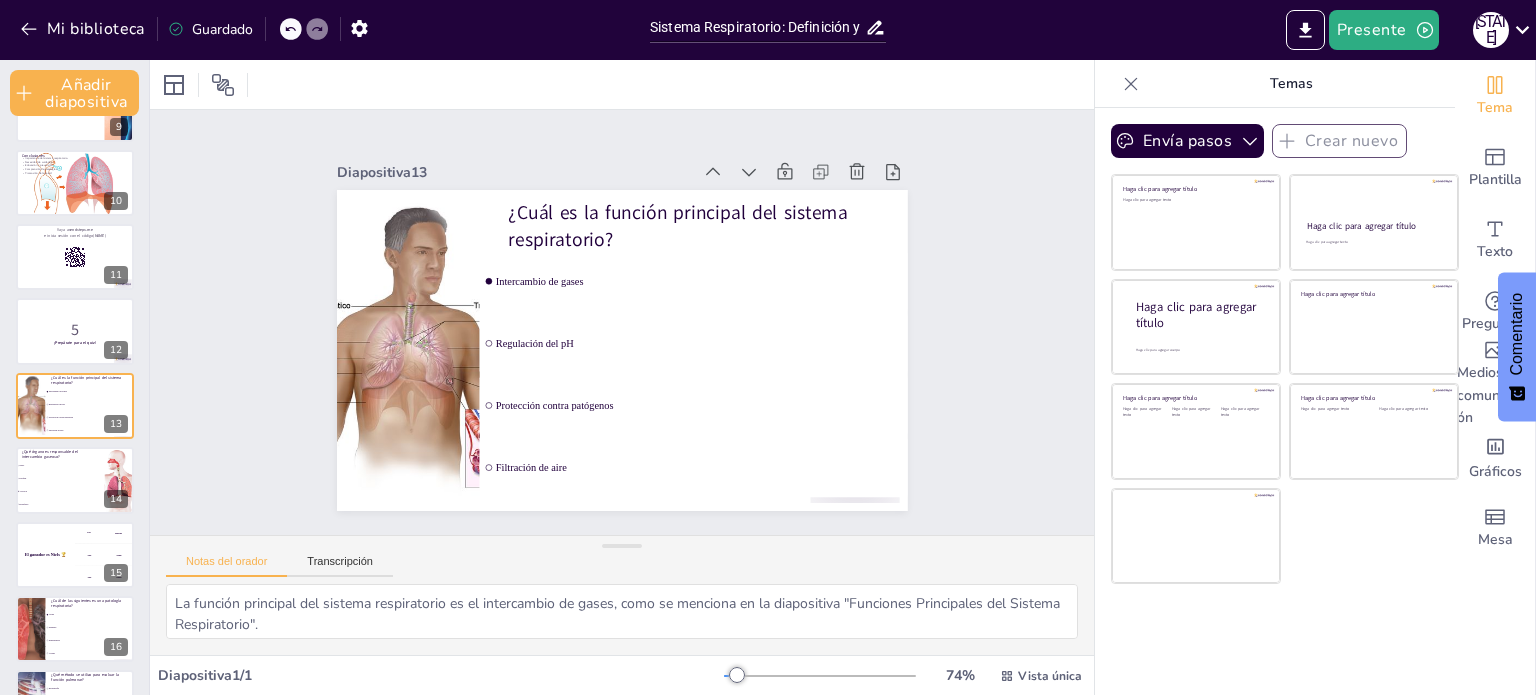 click on "Sistema Respiratorio: Definición y Funciones Principales Esta presentación aborda la definición del sistema respiratorio, sus funciones principales, las partes y órganos que lo componen, patologías relevantes, métodos de diagnóstico y cuidados de enfermería relacionados. Generado con Sendsteps.ai 1 Definición del Sistema Respiratorio El sistema respiratorio permite el intercambio de gases. El sistema incluye varios órganos. Facilita la eliminación de dióxido de carbono. Asegúrese de que la ventilación sea adecuada. Es esencial para la vida. 2 Funciones Principales del Sistema Respiratorio Intercambio de gases. Regulación del pH sanguíneo. Protección contra patógenos. Filtración del aire. Humidificación del aire. 3 Partes y Órganos del Sistema Respiratorio Componentes del sistema respiratorio. Función de la nariz. Importancia de los alvéolos. Estructura de los bronquios. Papel de la tráquea. 4 Funciones de los Órganos Respiratorios Filtración y humidificación del aire. 5 Asma. EPOC." at bounding box center (74, 220) 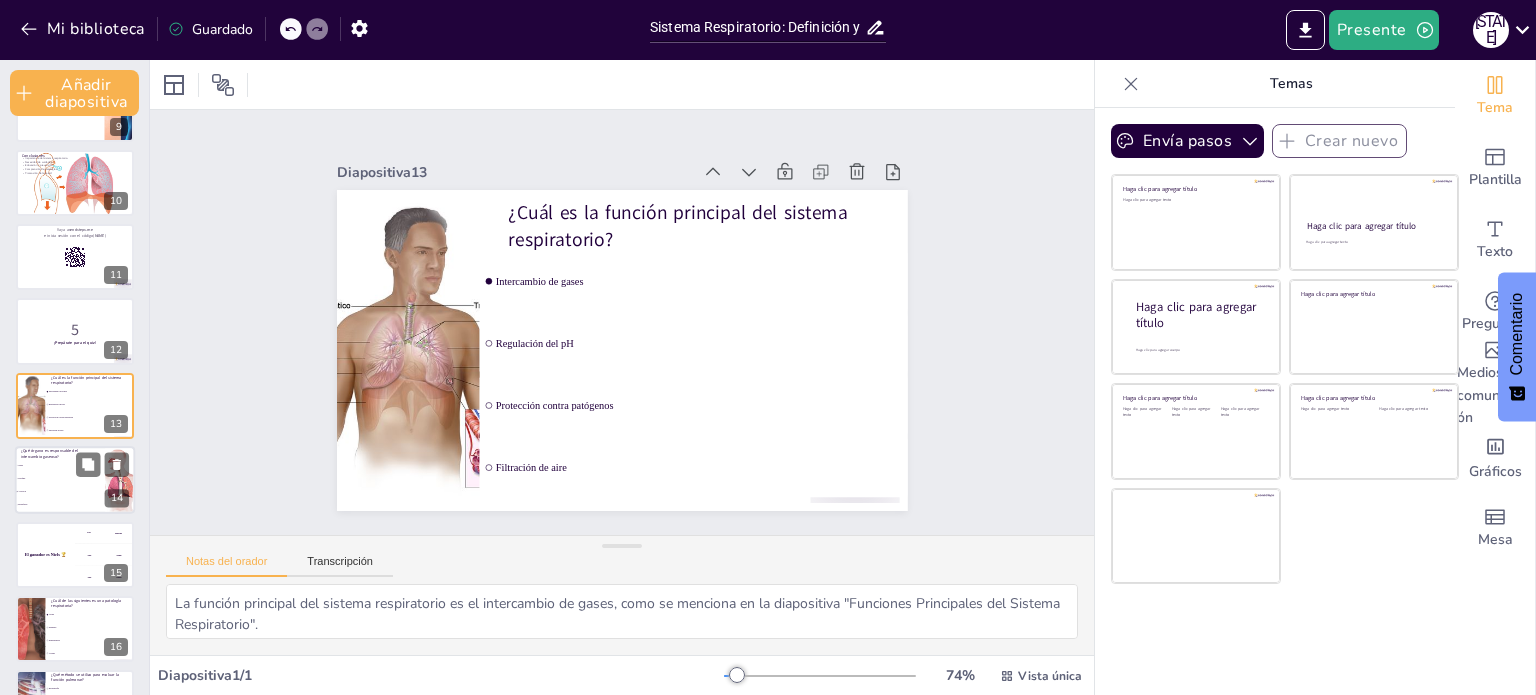 click on "Nariz" at bounding box center (60, 465) 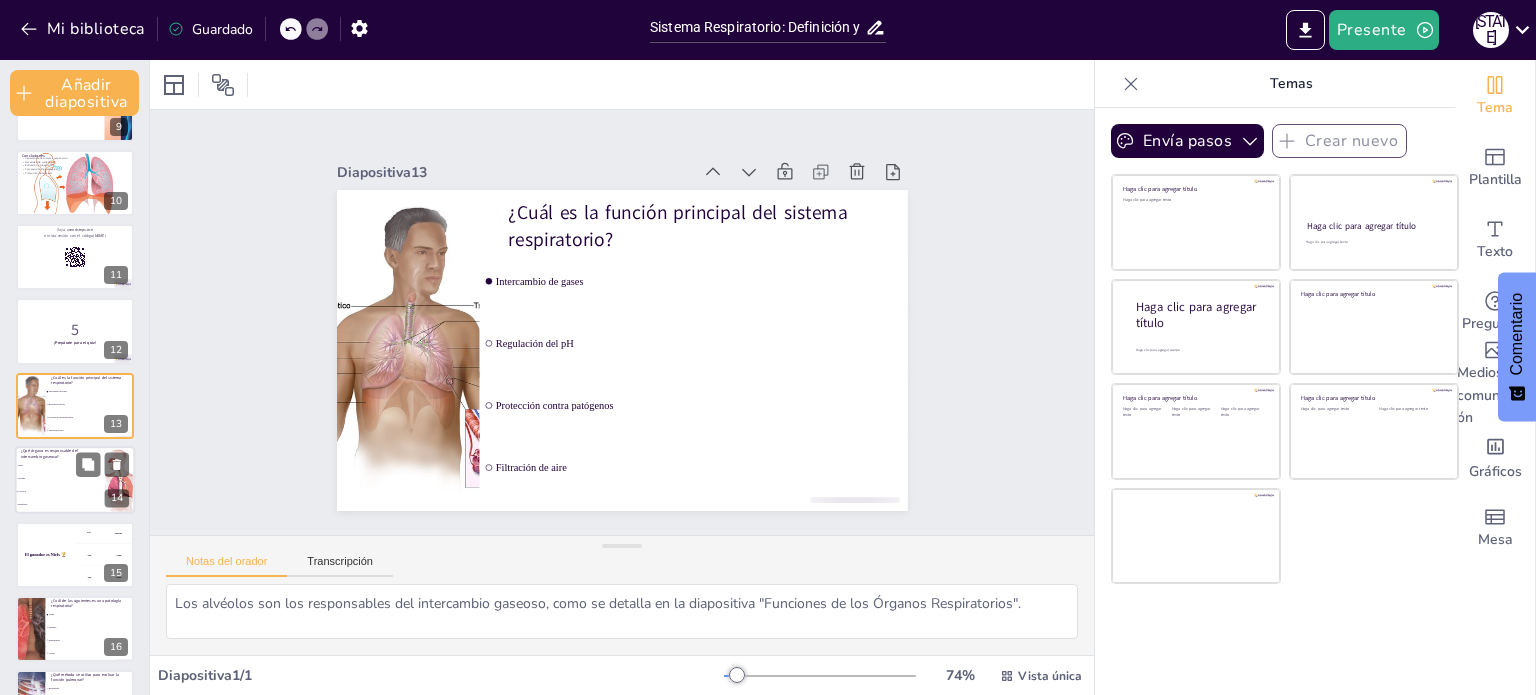 scroll, scrollTop: 726, scrollLeft: 0, axis: vertical 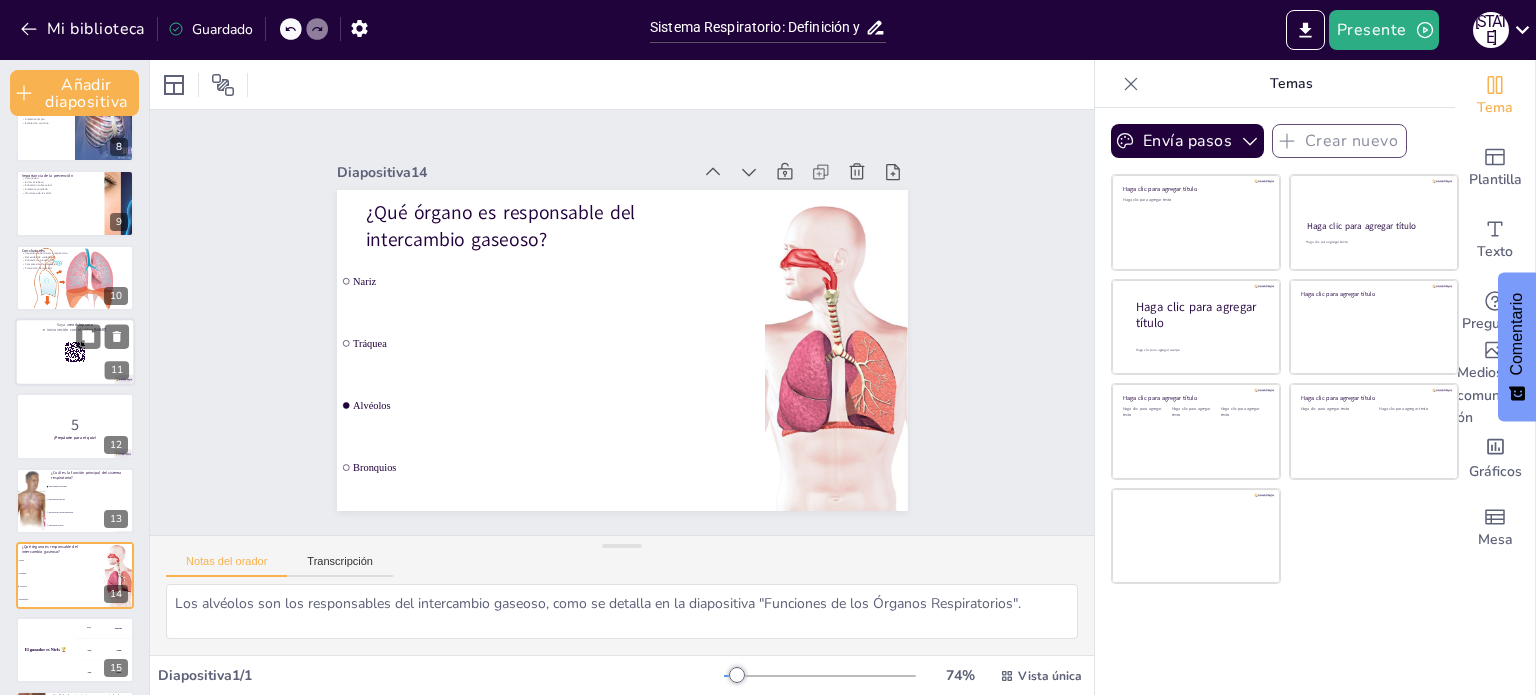 click at bounding box center (75, 352) 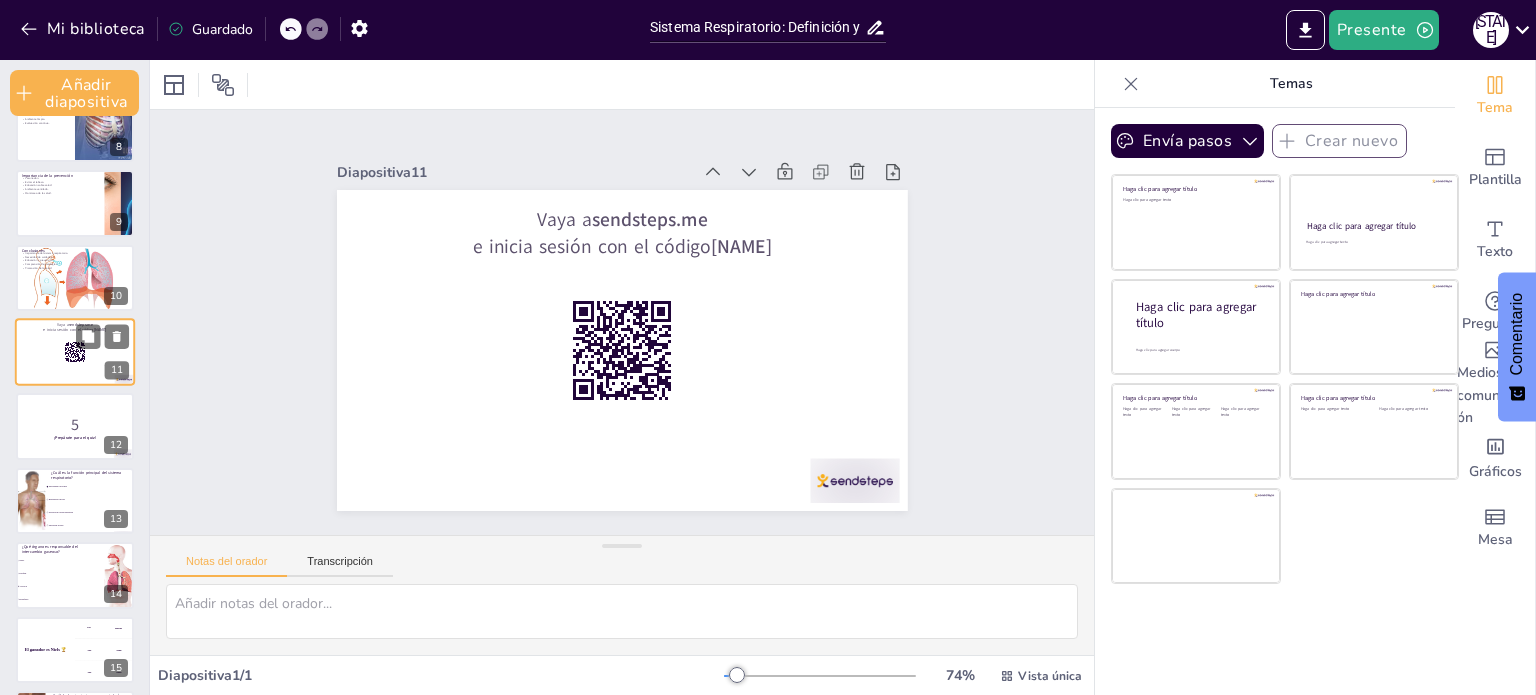 scroll, scrollTop: 503, scrollLeft: 0, axis: vertical 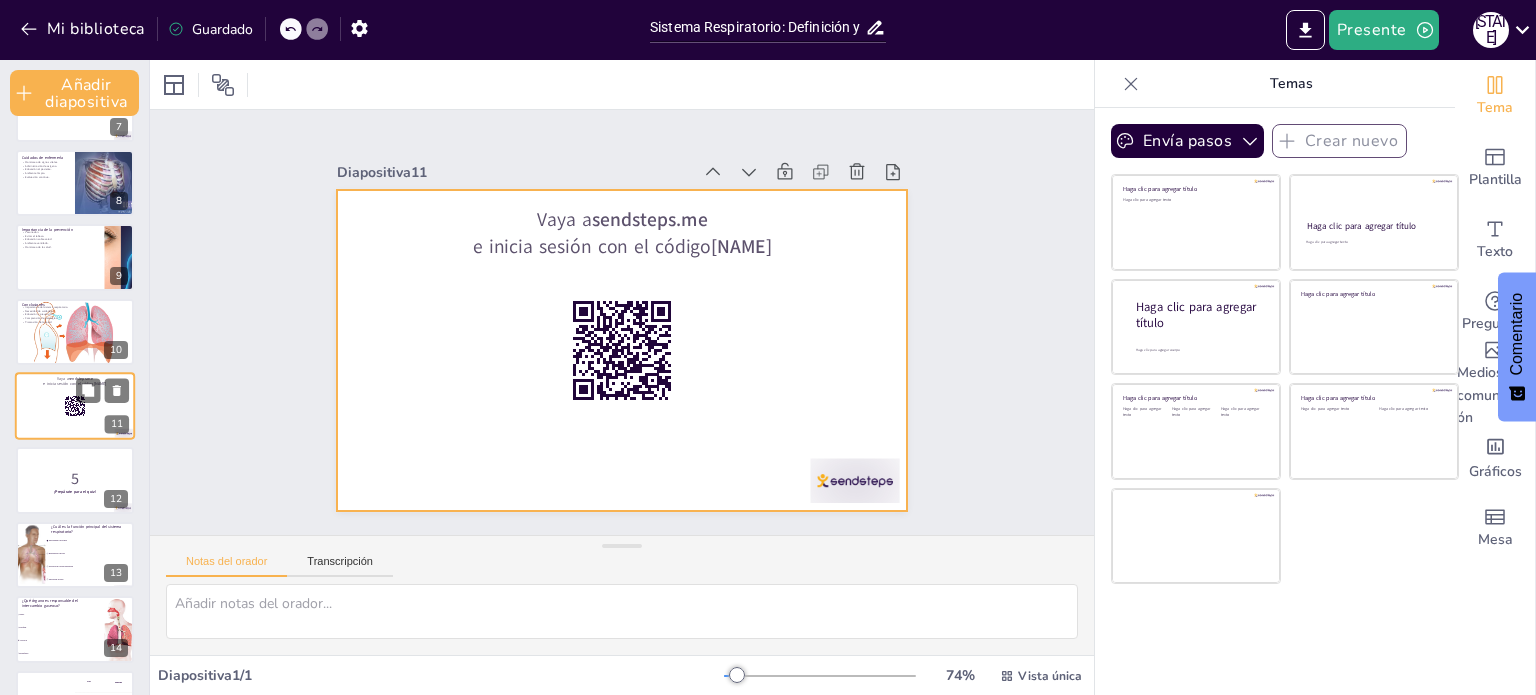 click at bounding box center [75, 406] 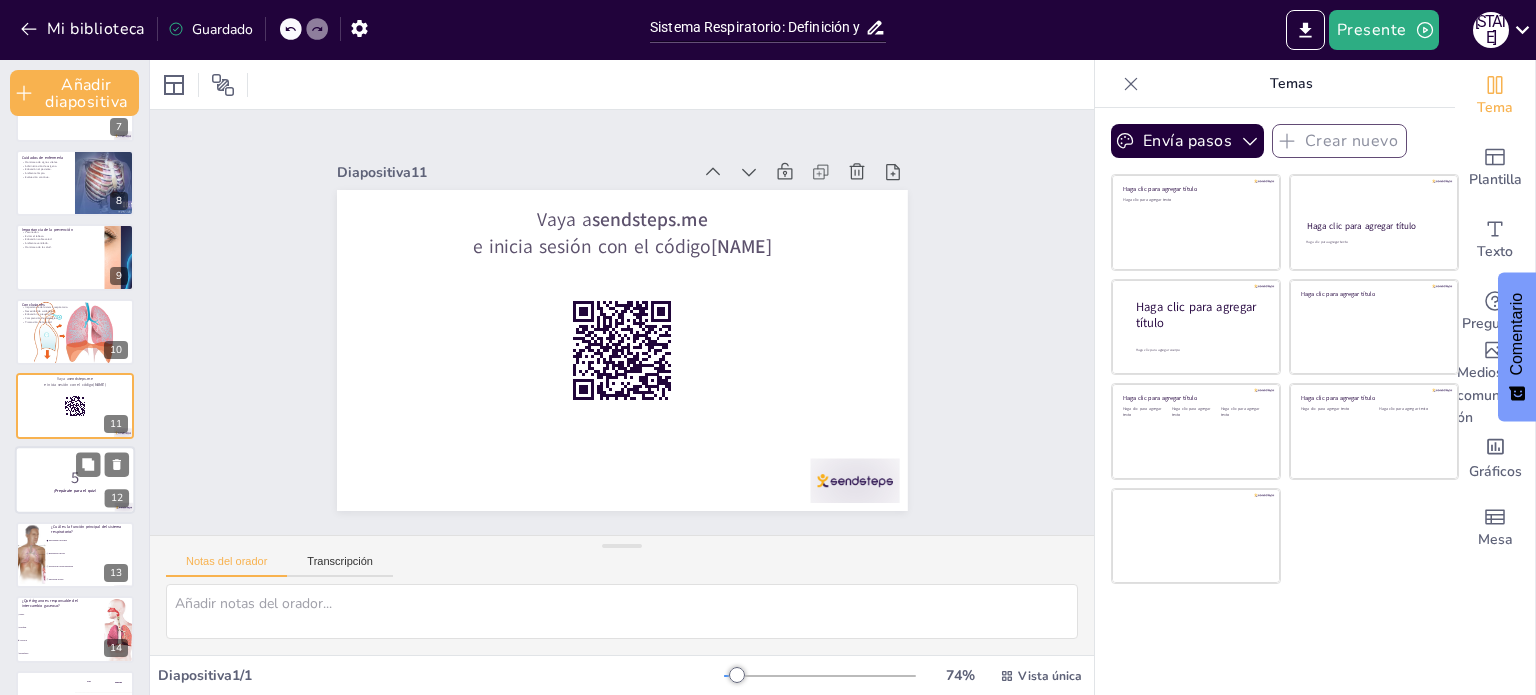 click at bounding box center (75, 481) 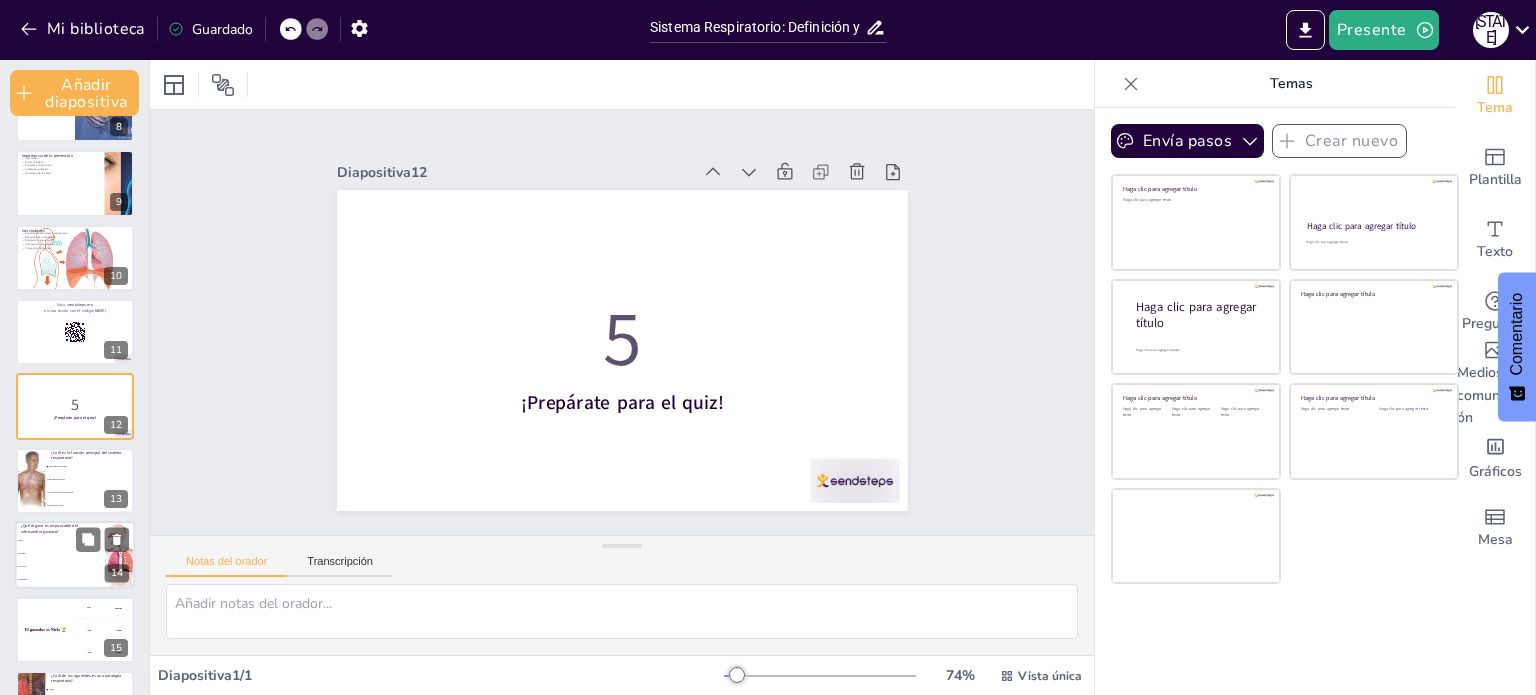 click on "¿Qué órgano es responsable del intercambio gaseoso?" at bounding box center [49, 529] 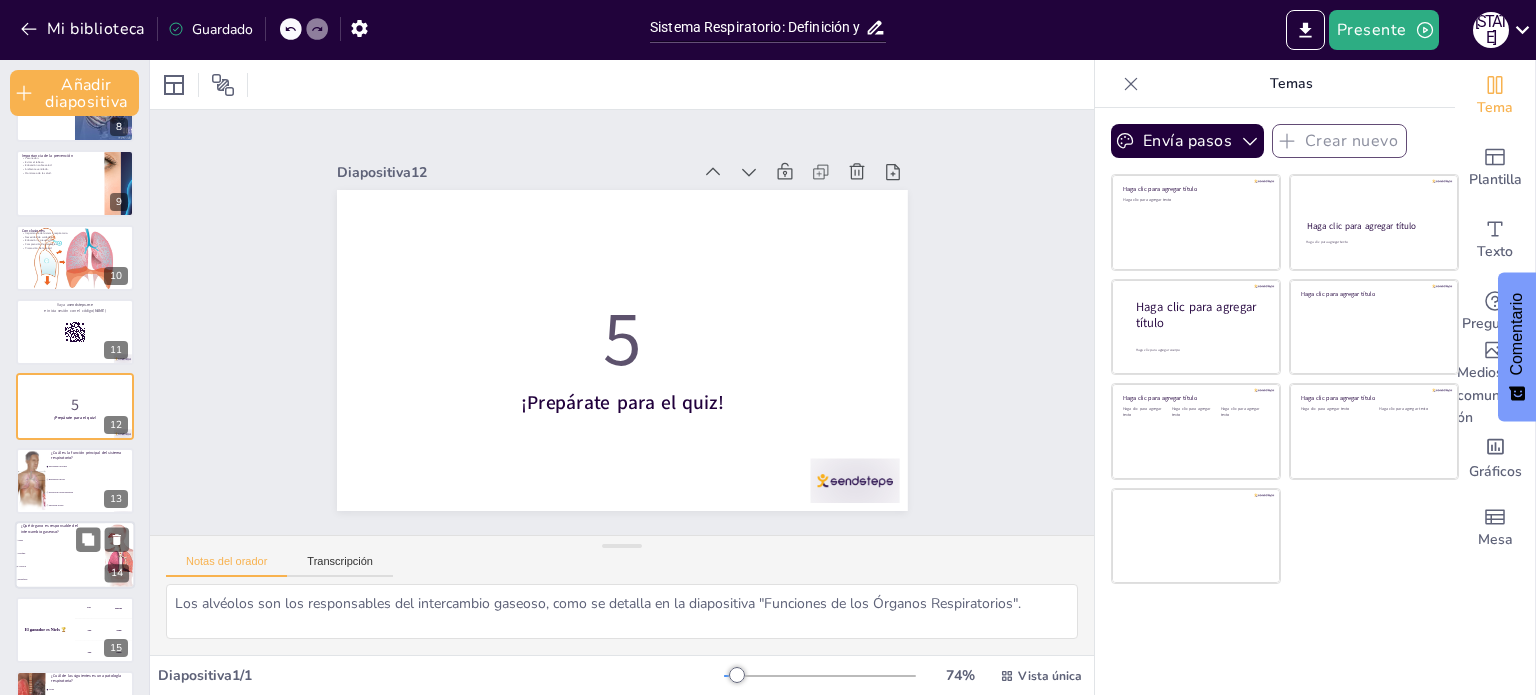 scroll, scrollTop: 726, scrollLeft: 0, axis: vertical 